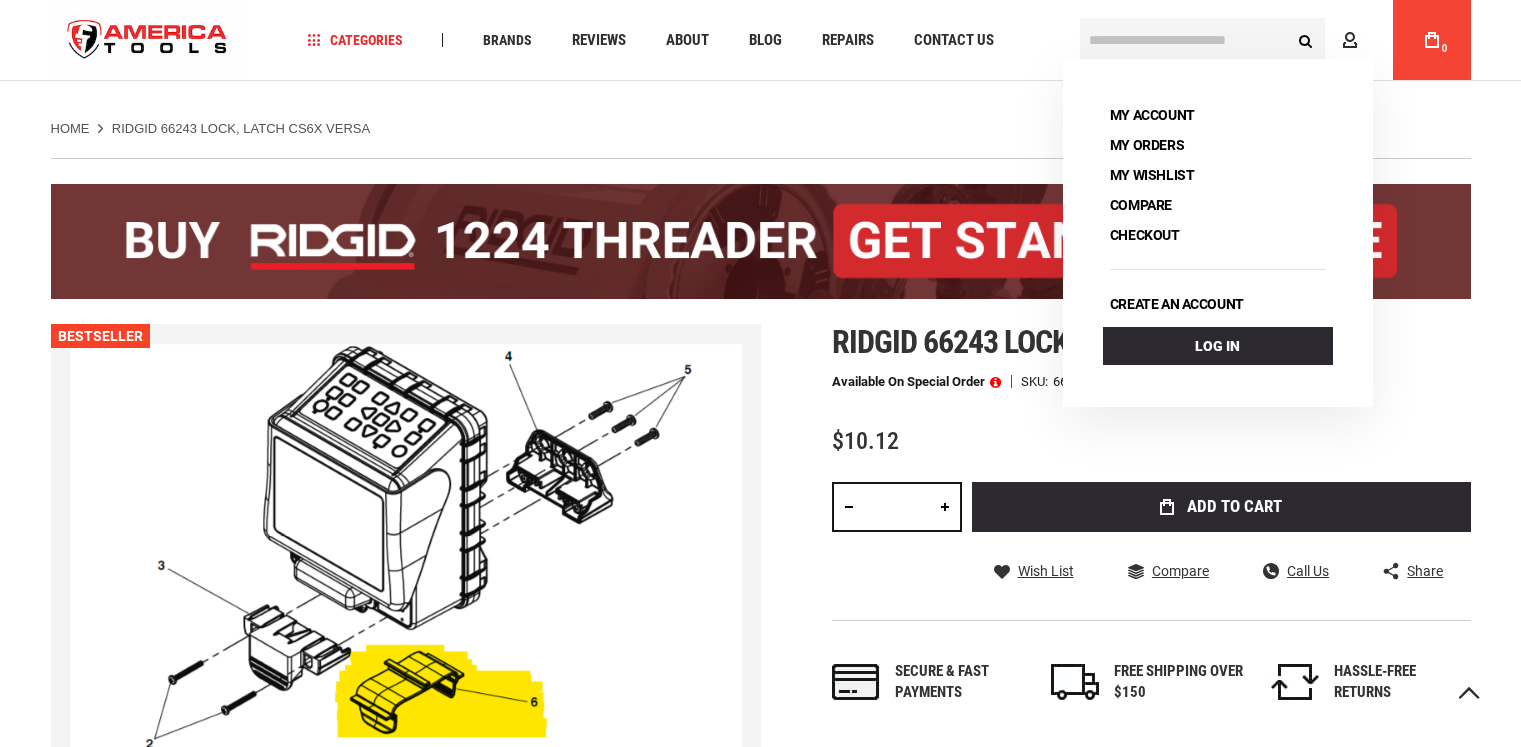 scroll, scrollTop: 218, scrollLeft: 0, axis: vertical 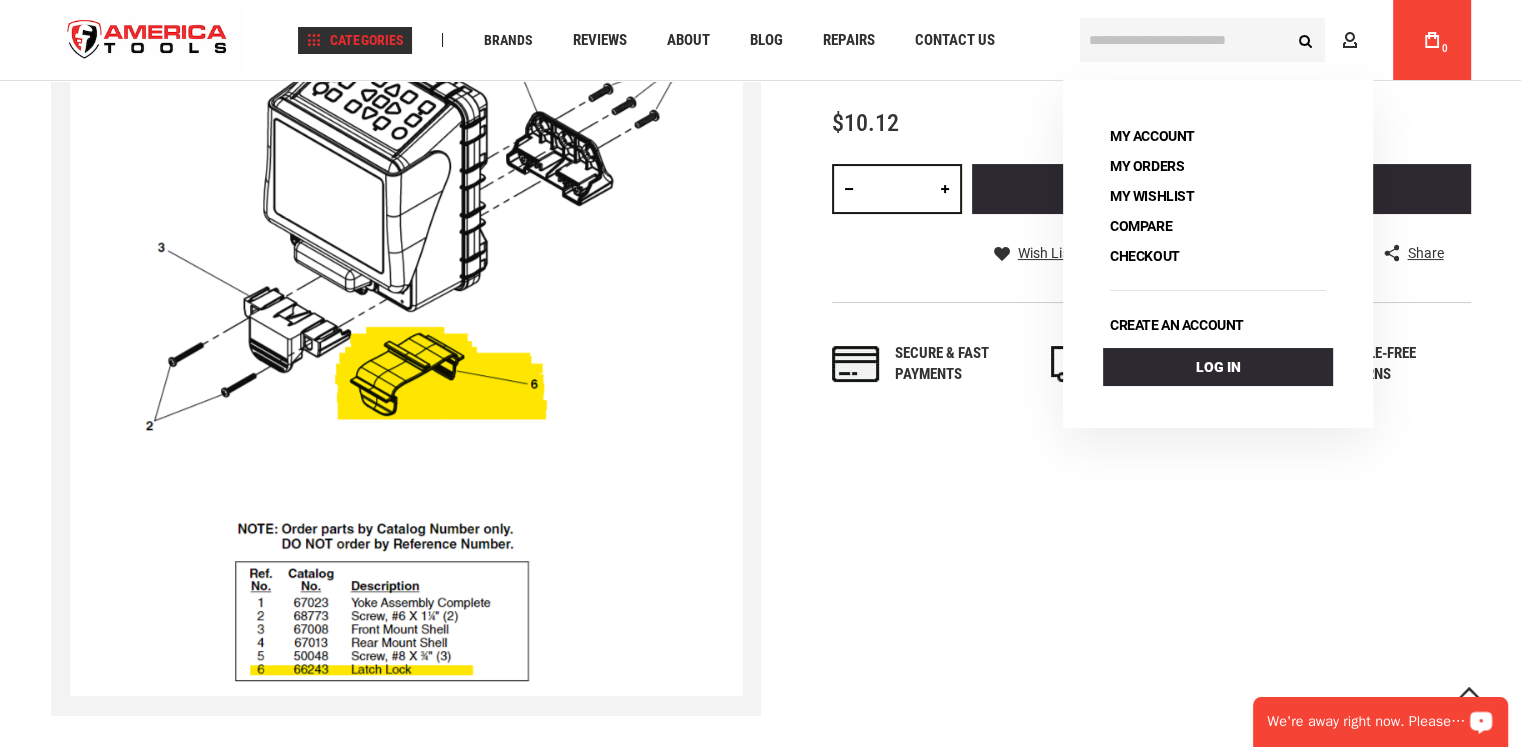 click on "Makita
Saws
Accessories
Air Compressors
Chargers & Batteries Saws Combo Kits Drills" at bounding box center (428, 391) 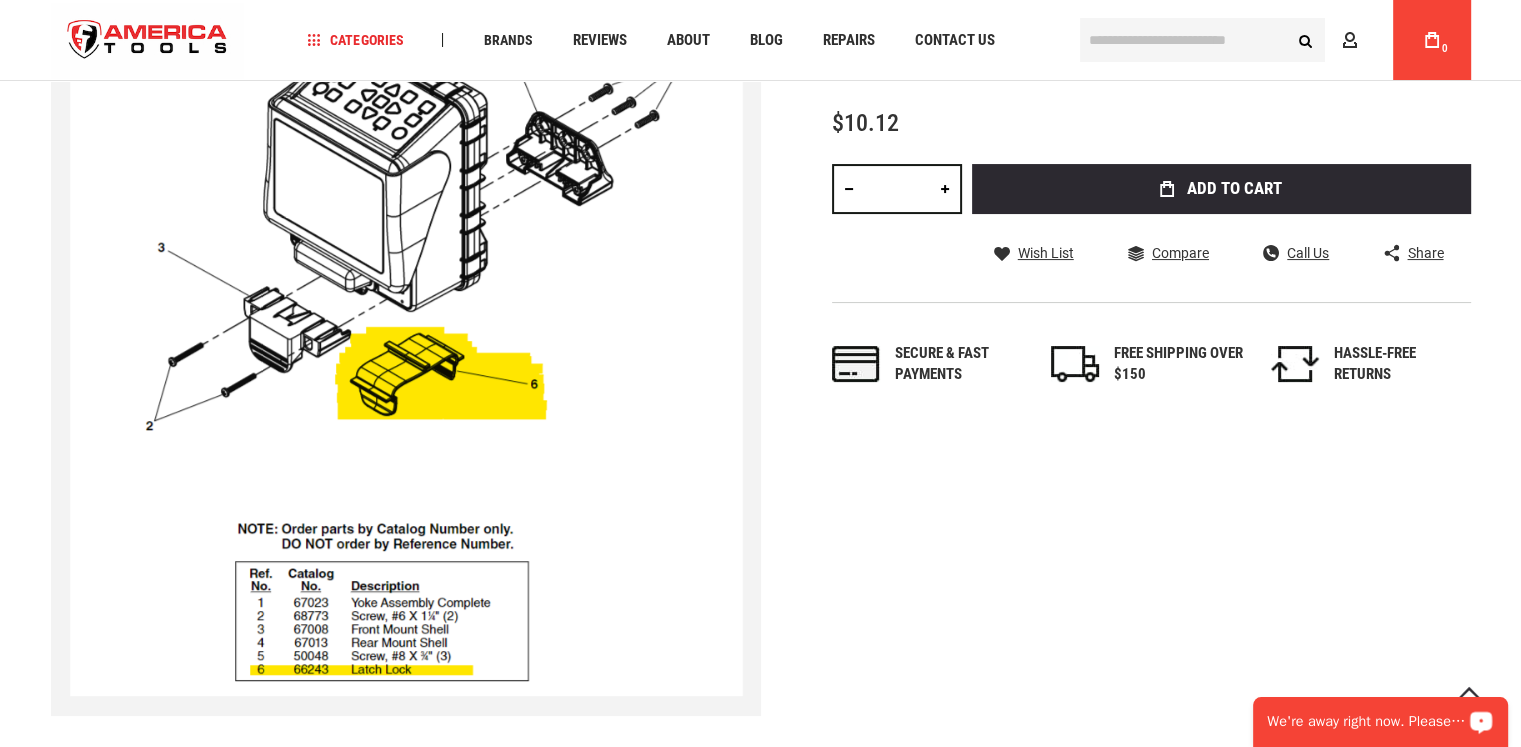 drag, startPoint x: 409, startPoint y: 478, endPoint x: 406, endPoint y: 505, distance: 27.166155 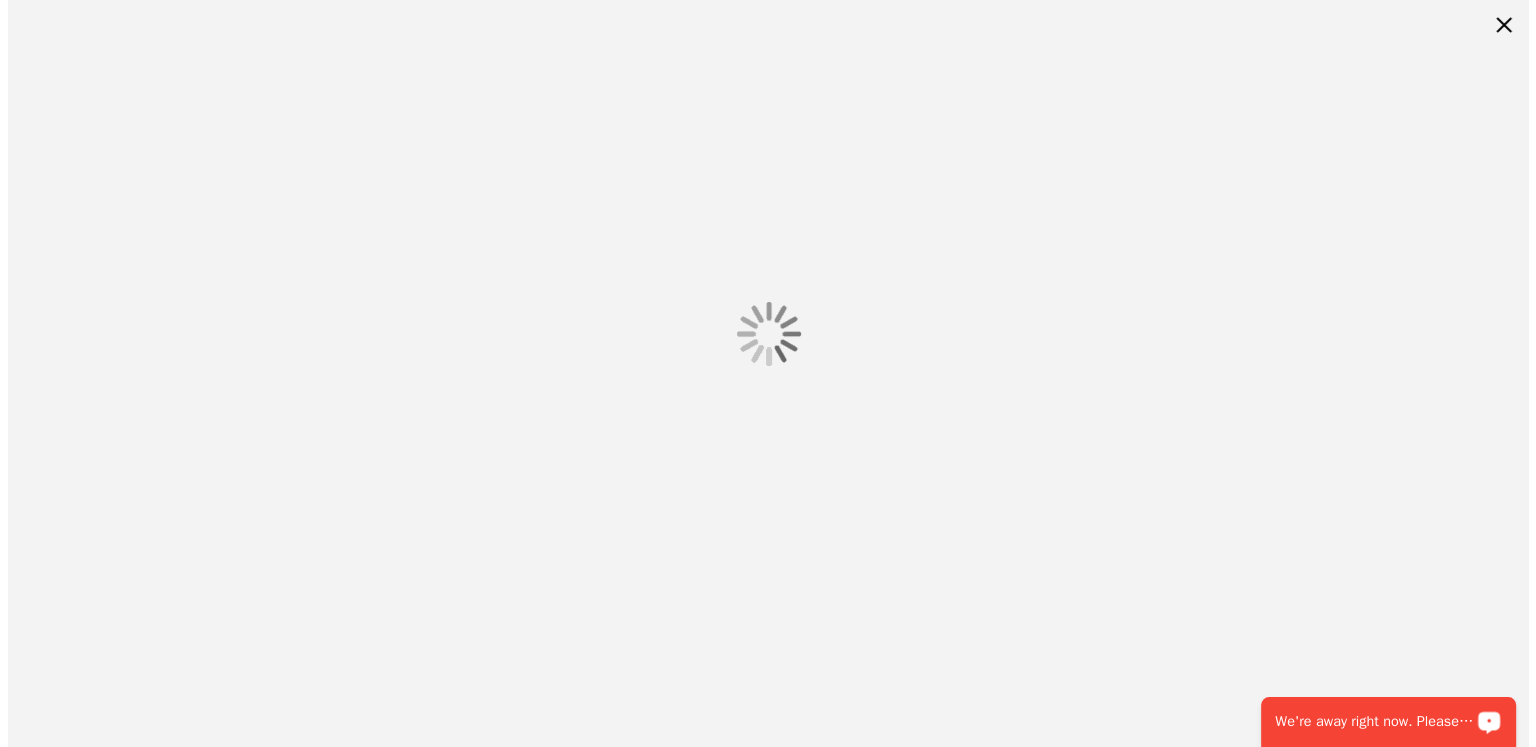 scroll, scrollTop: 0, scrollLeft: 0, axis: both 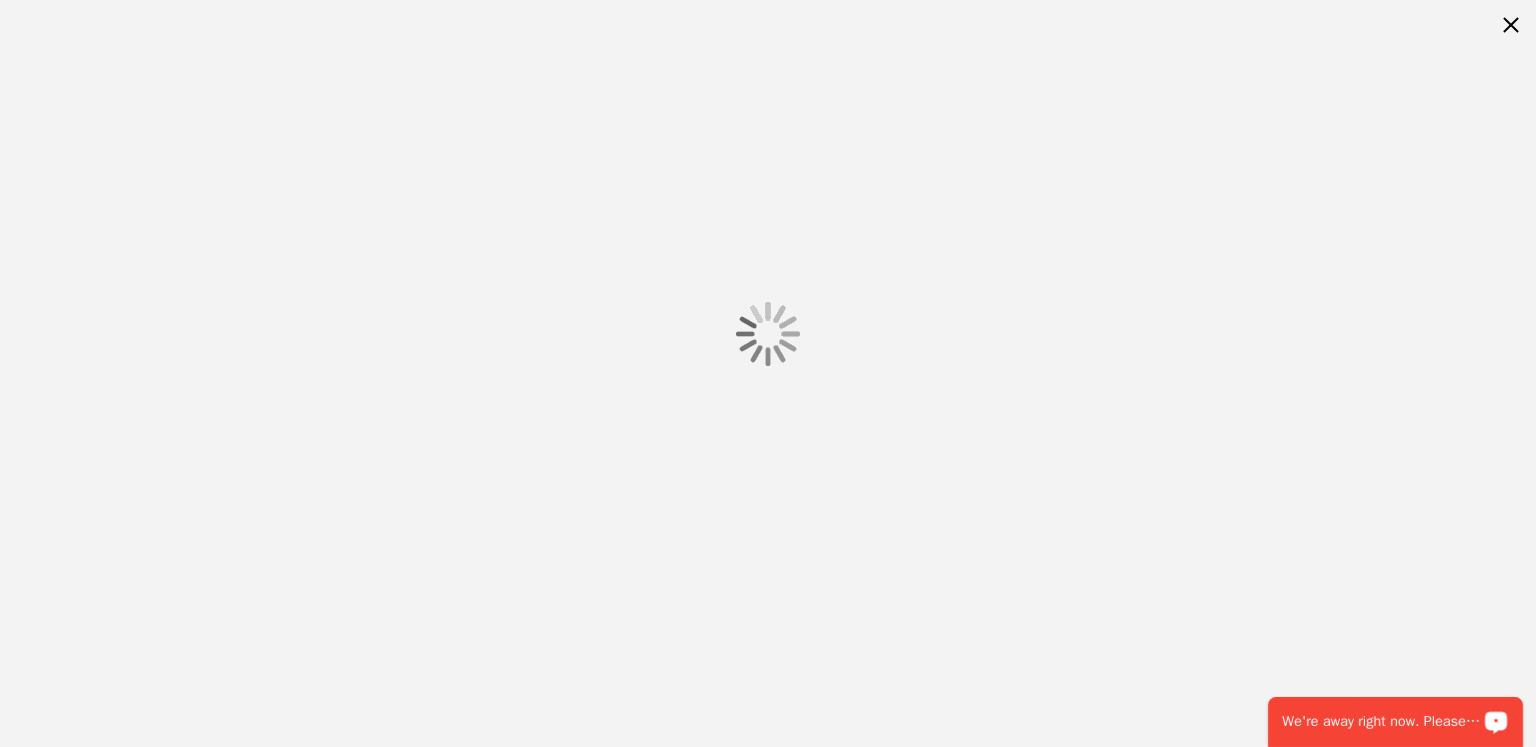 click at bounding box center (768, 333) 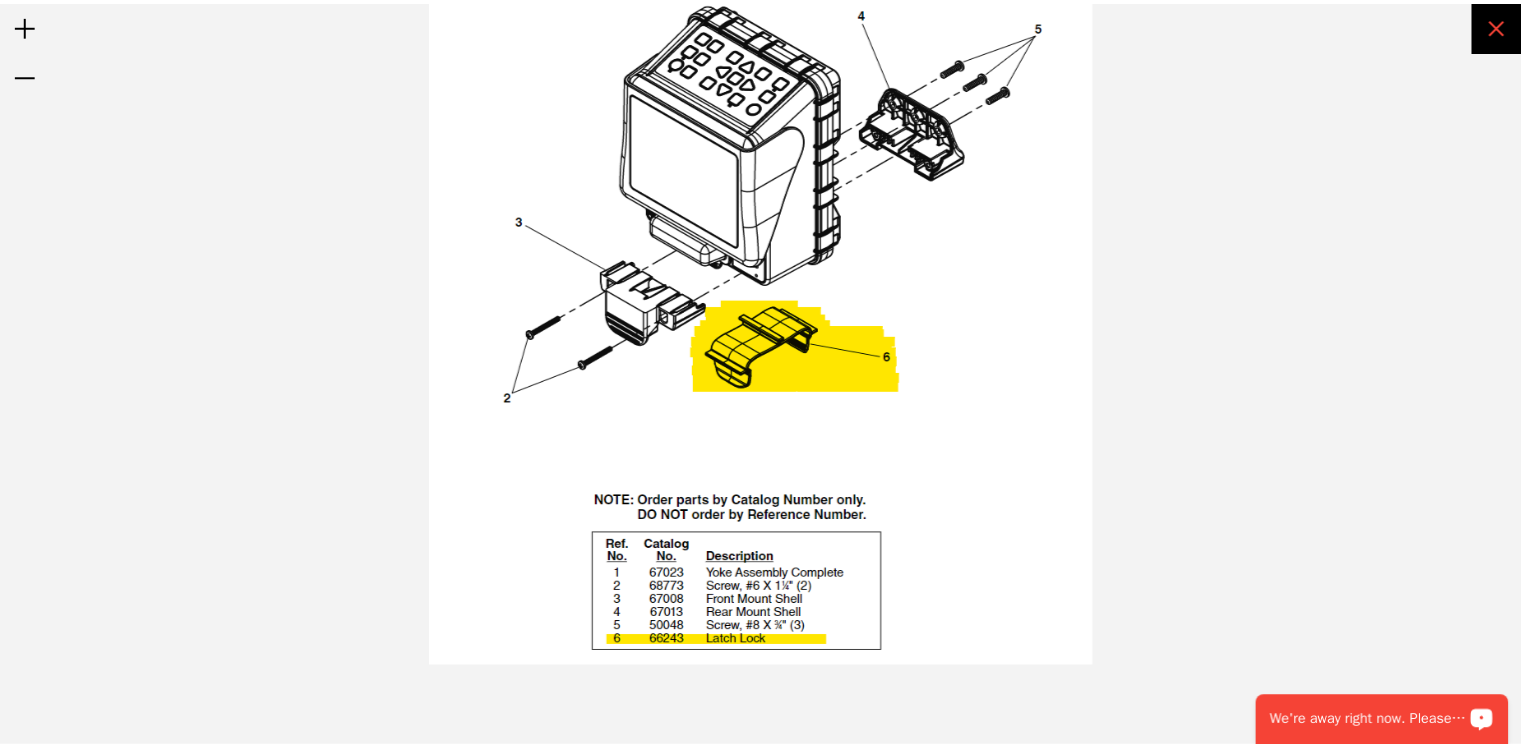 scroll, scrollTop: 318, scrollLeft: 0, axis: vertical 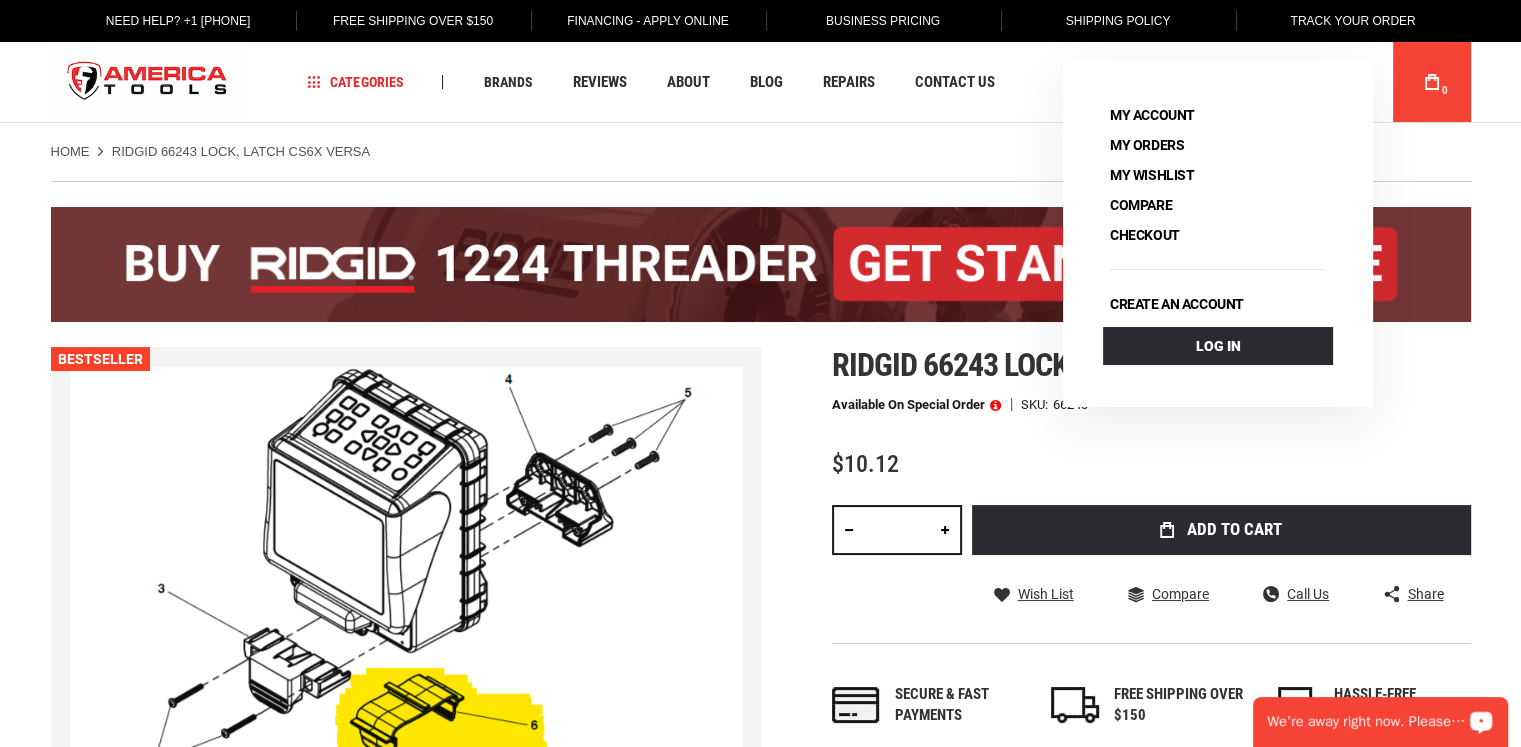 click at bounding box center (995, 405) 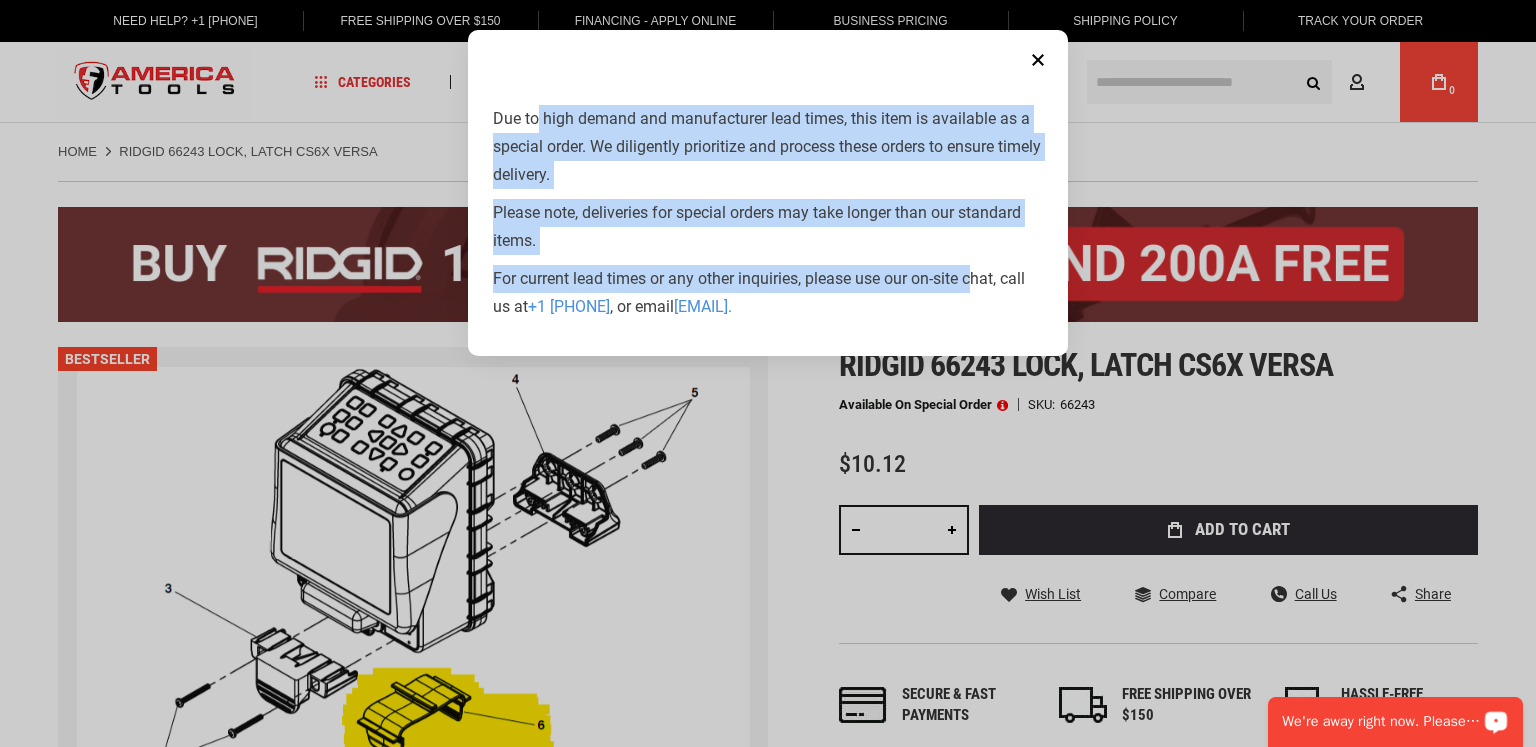 drag, startPoint x: 538, startPoint y: 111, endPoint x: 975, endPoint y: 292, distance: 473.00107 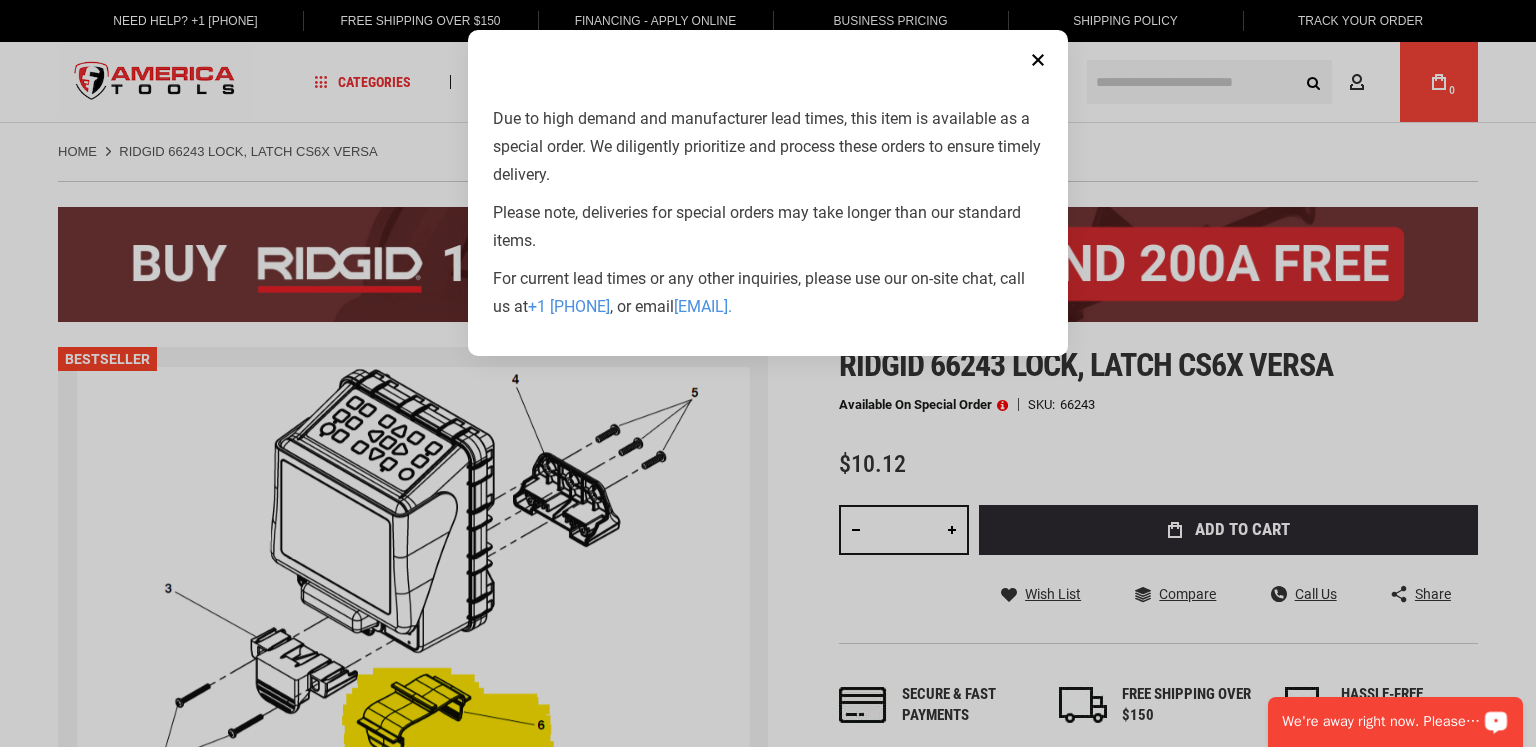 click on "Due to high demand and manufacturer lead times, this item is available as a special order. We diligently prioritize and process these orders to ensure timely delivery.
Please note, deliveries for special orders may take longer than our standard items.
For current lead times or any other inquiries, please use our on-site chat, call us at  +1 305-513-9914 , or email  info@americatools.com ." at bounding box center [768, 220] 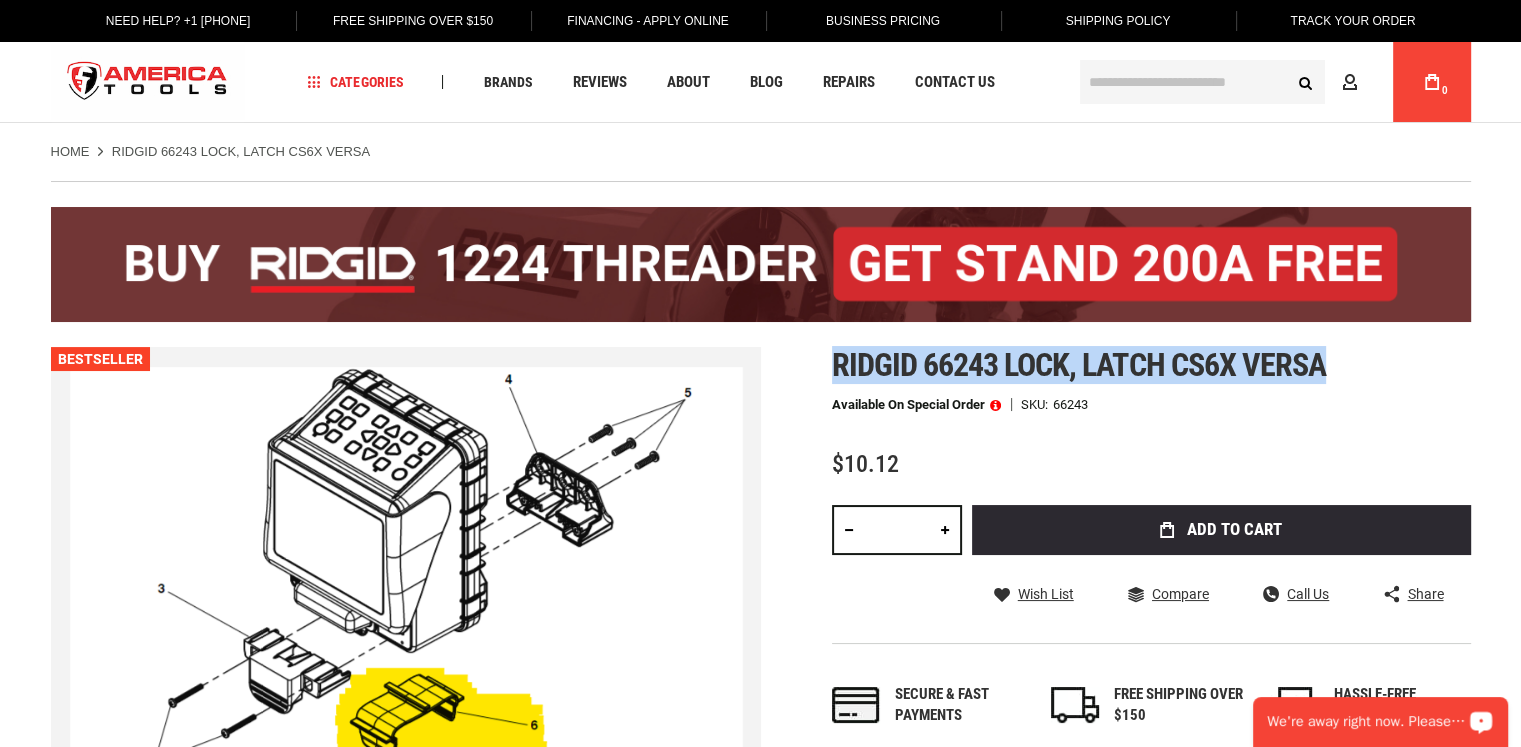 drag, startPoint x: 832, startPoint y: 360, endPoint x: 1338, endPoint y: 374, distance: 506.19363 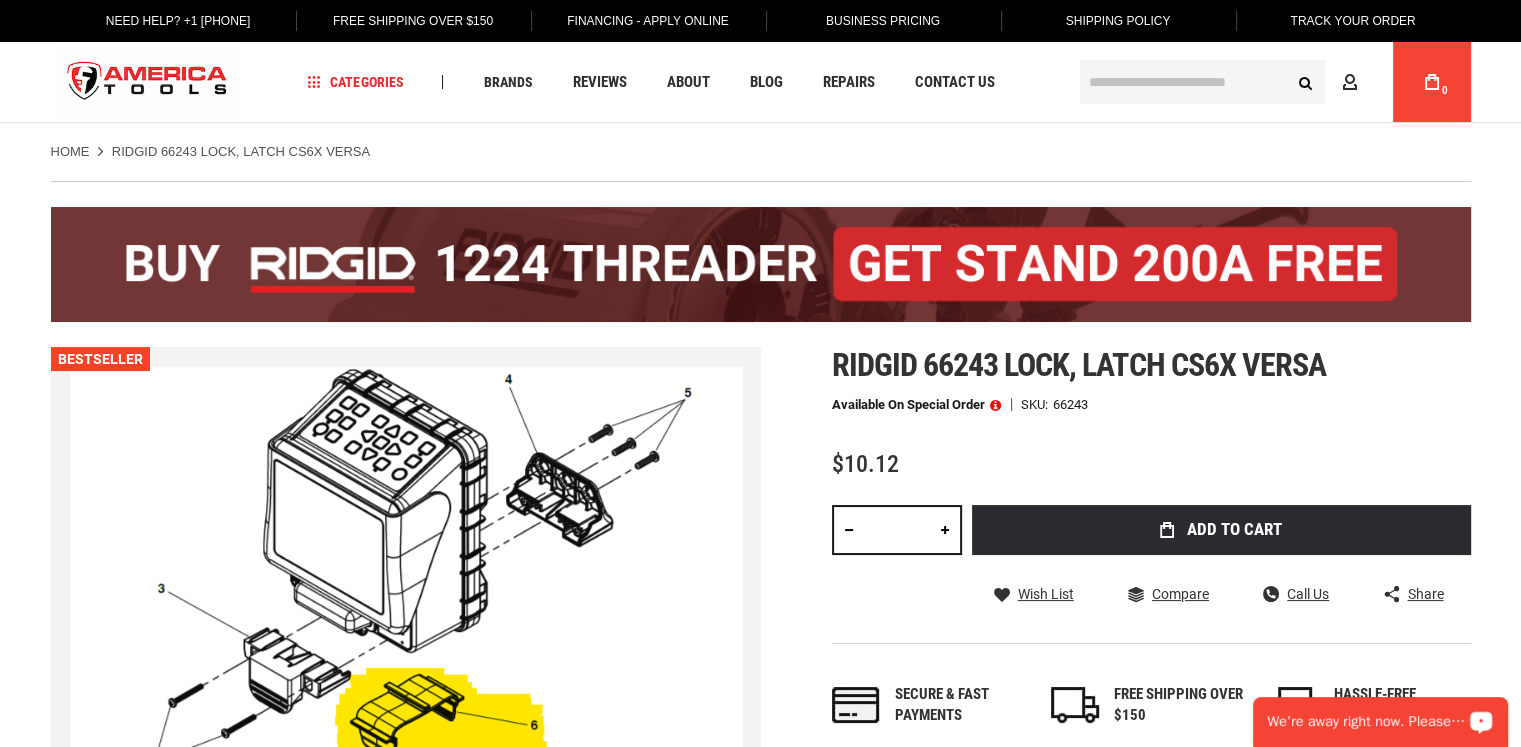 drag, startPoint x: 931, startPoint y: 385, endPoint x: 877, endPoint y: 361, distance: 59.093147 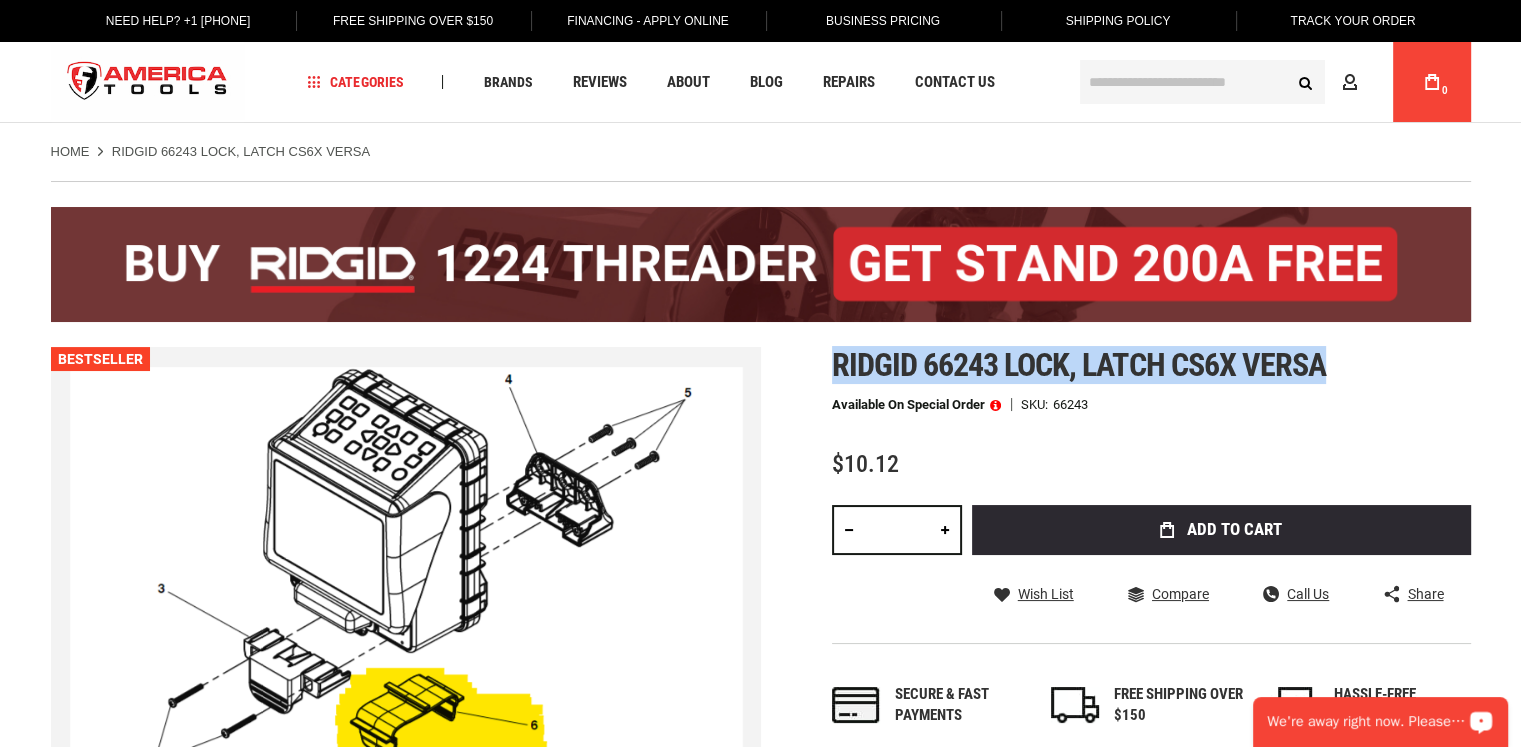 drag, startPoint x: 824, startPoint y: 359, endPoint x: 1332, endPoint y: 368, distance: 508.0797 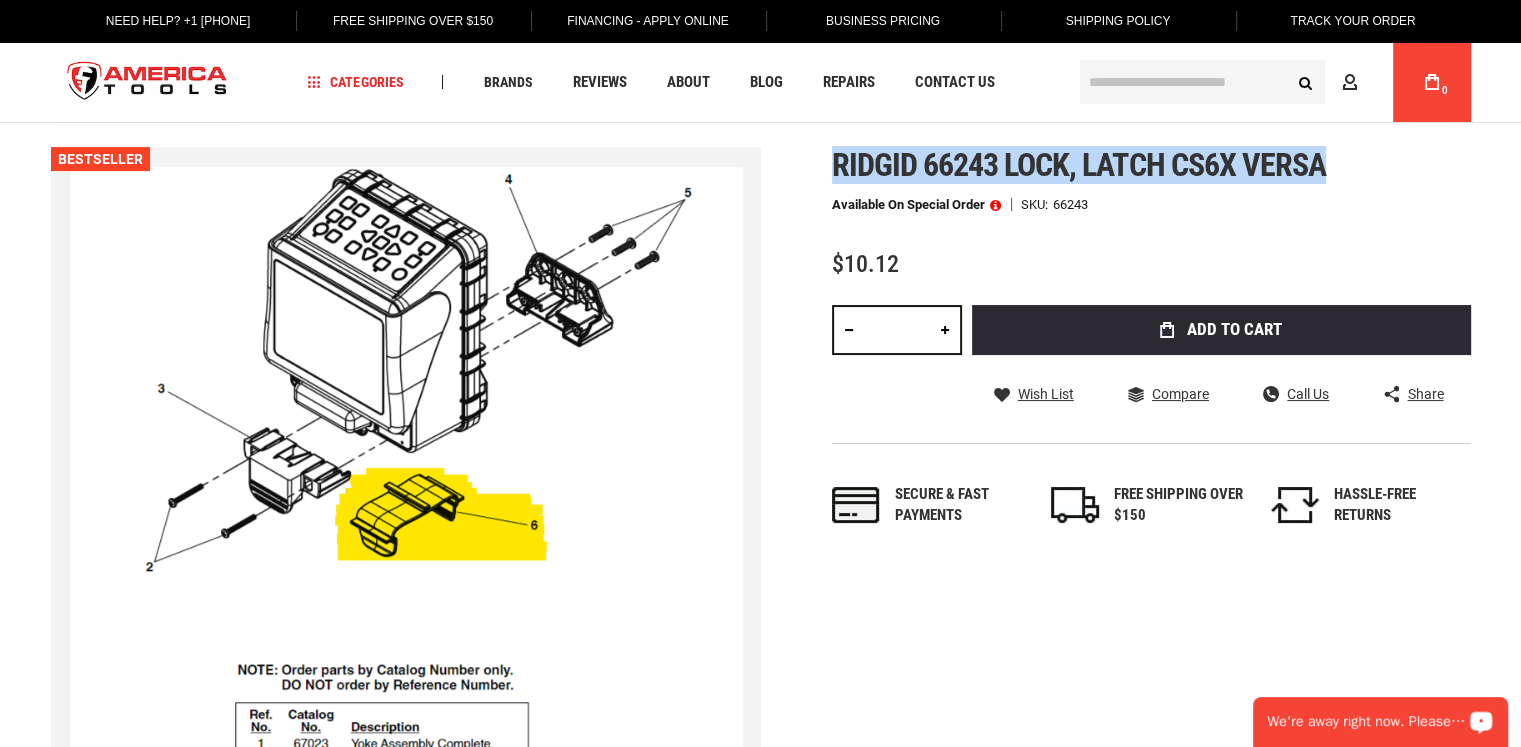 scroll, scrollTop: 200, scrollLeft: 0, axis: vertical 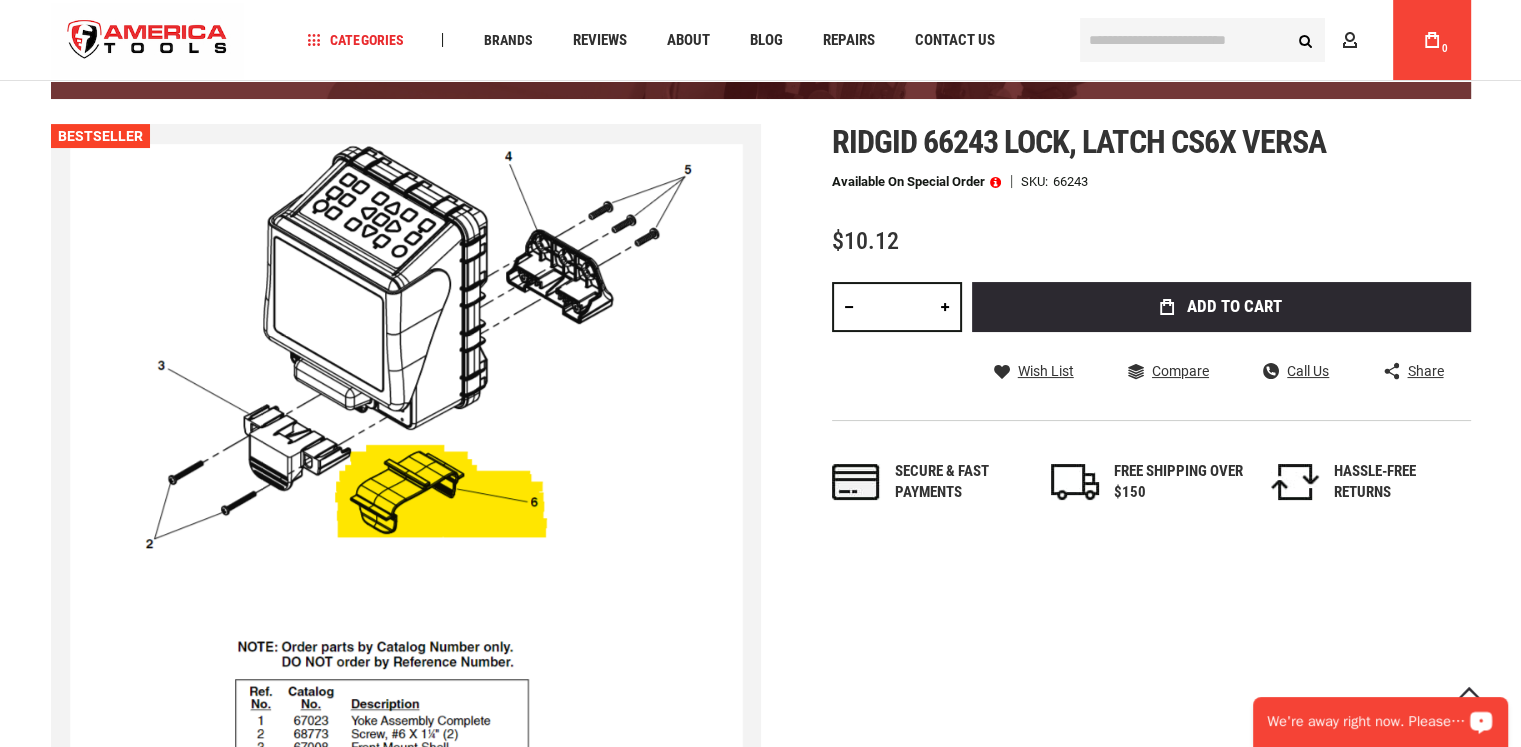 click on "Available on Special Order" at bounding box center [916, 182] 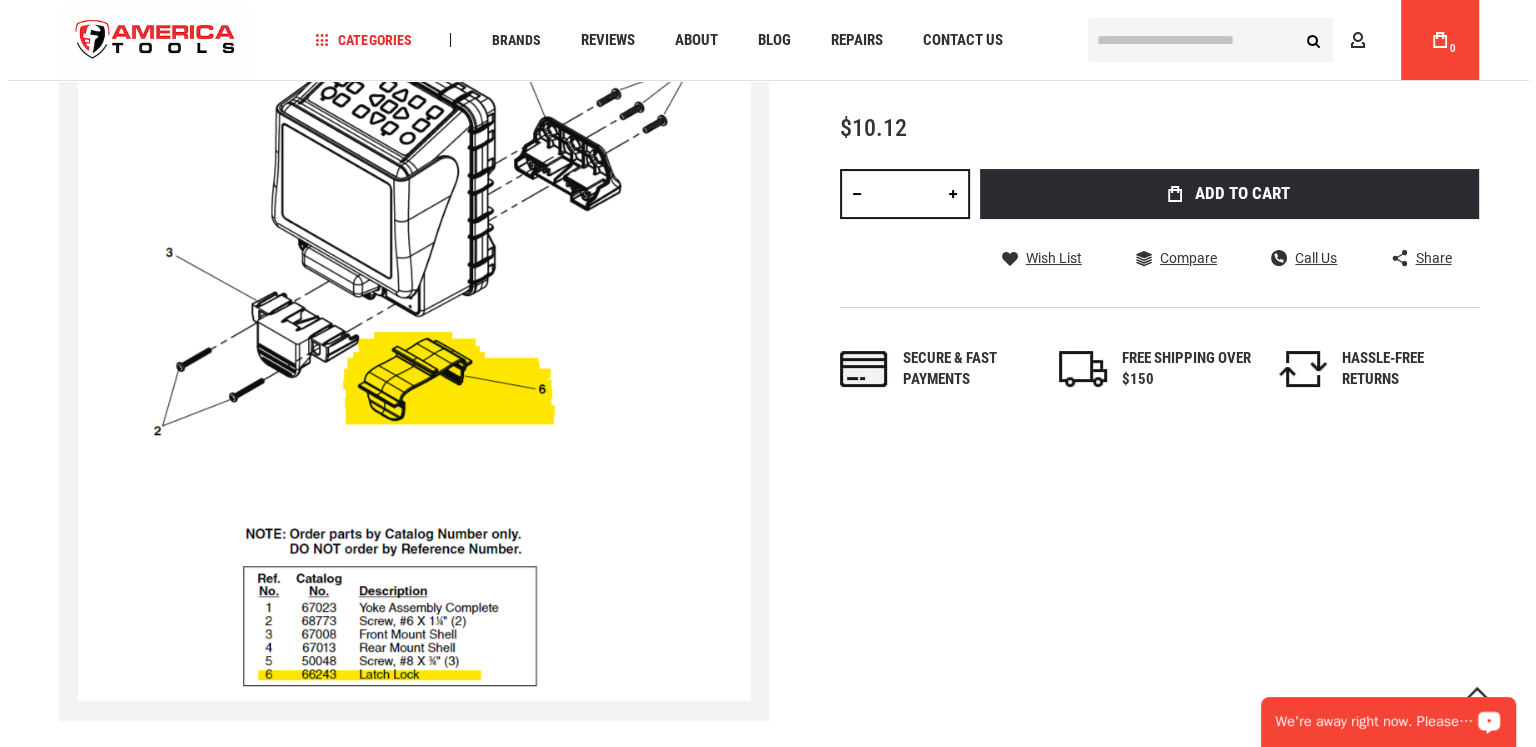 scroll, scrollTop: 200, scrollLeft: 0, axis: vertical 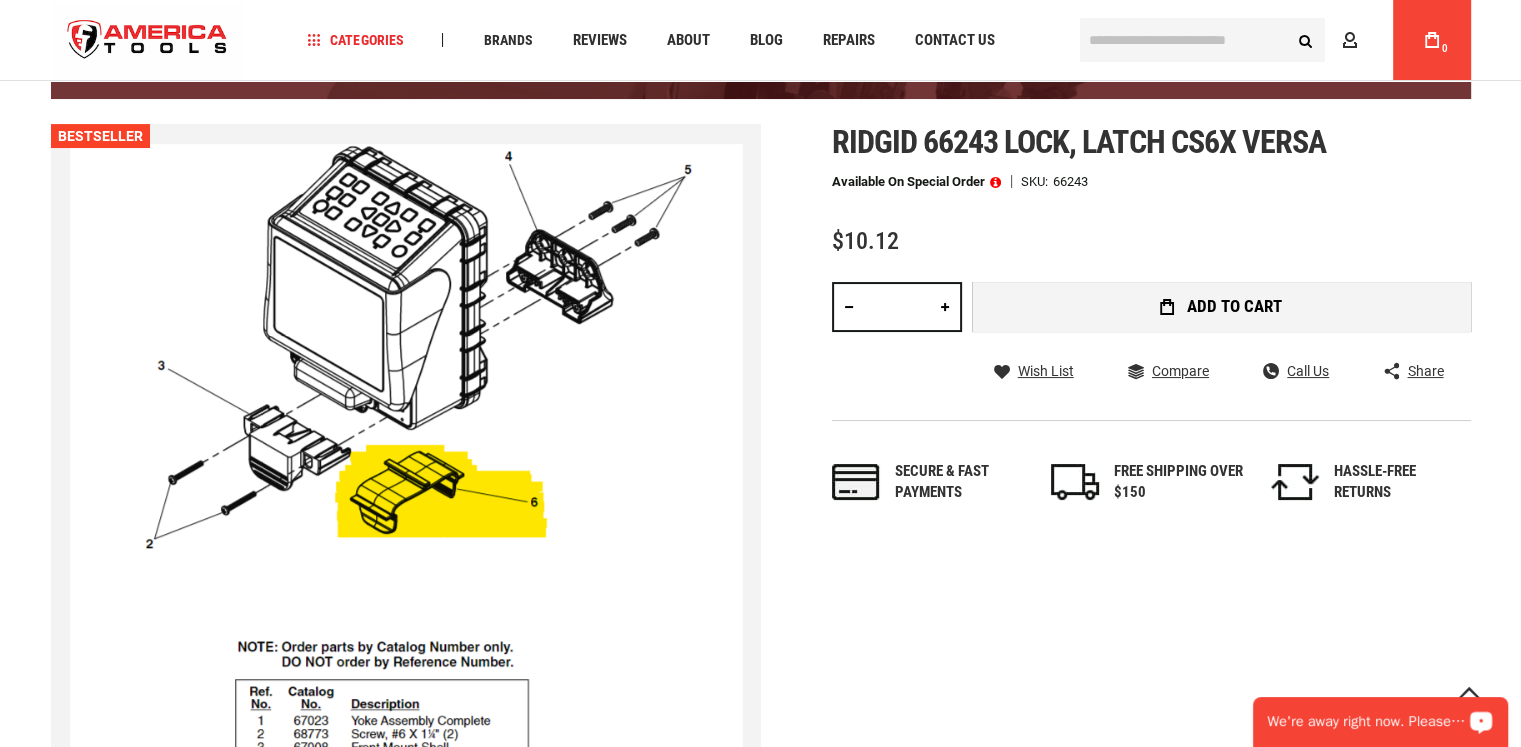 click on "Add to Cart" at bounding box center [1221, 307] 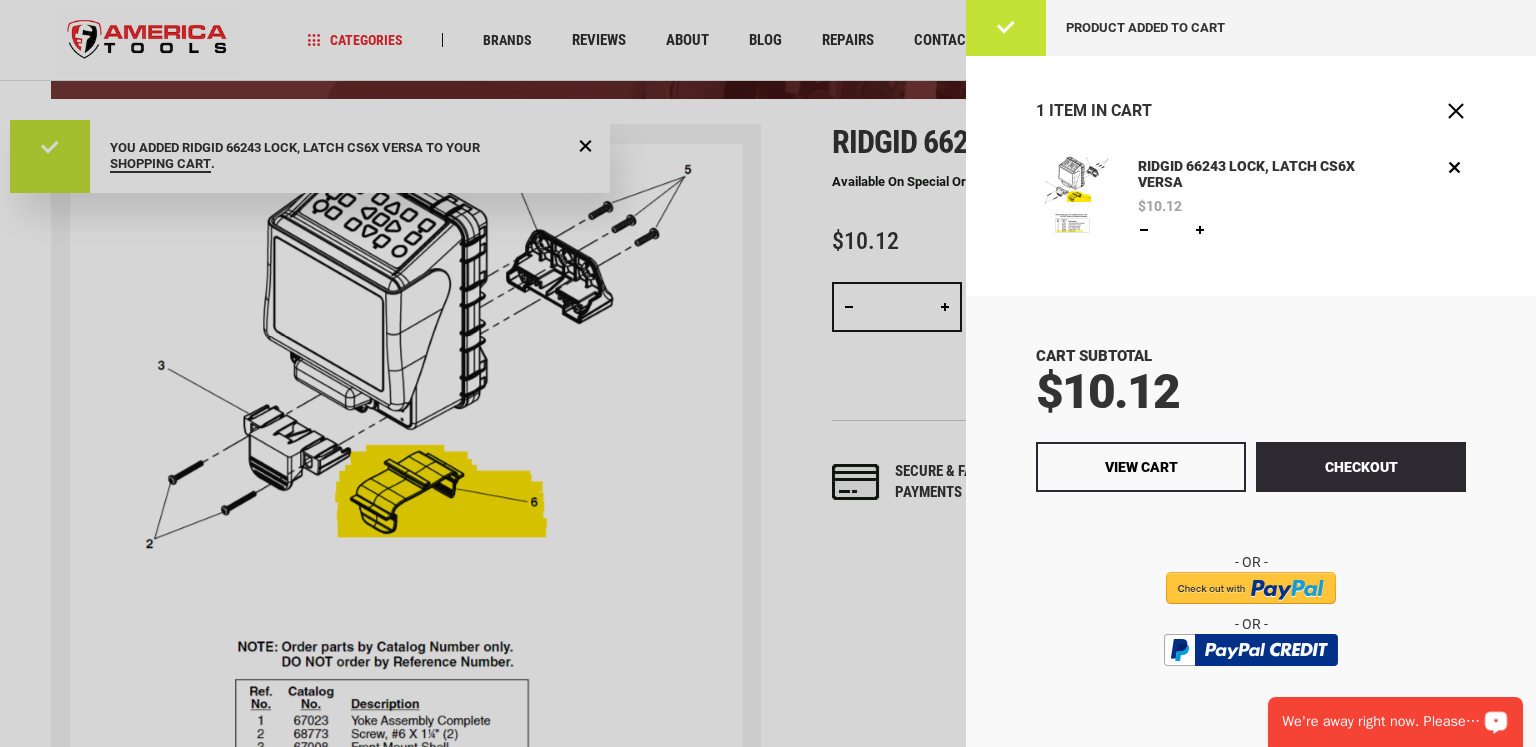 scroll, scrollTop: 0, scrollLeft: 0, axis: both 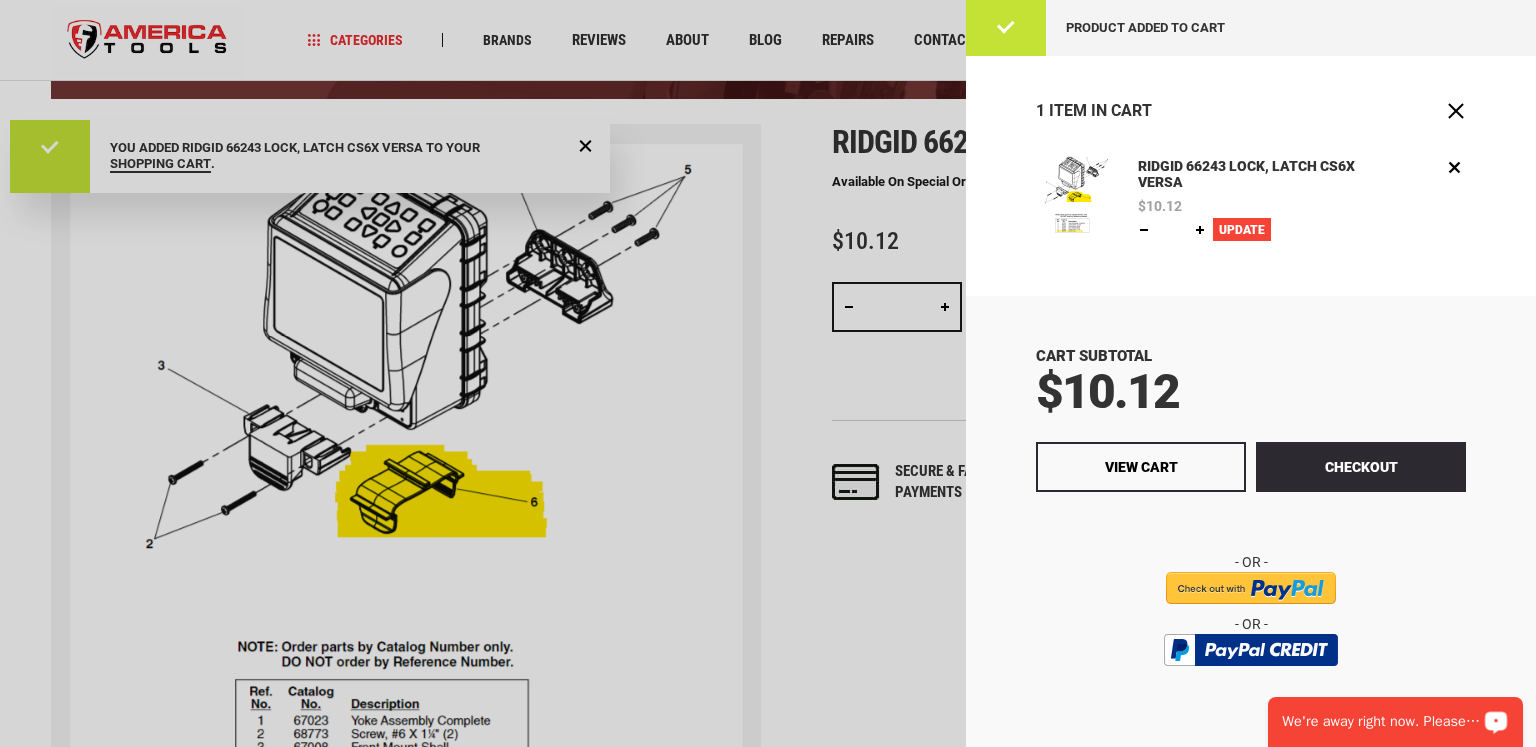click on "Update" at bounding box center (1242, 230) 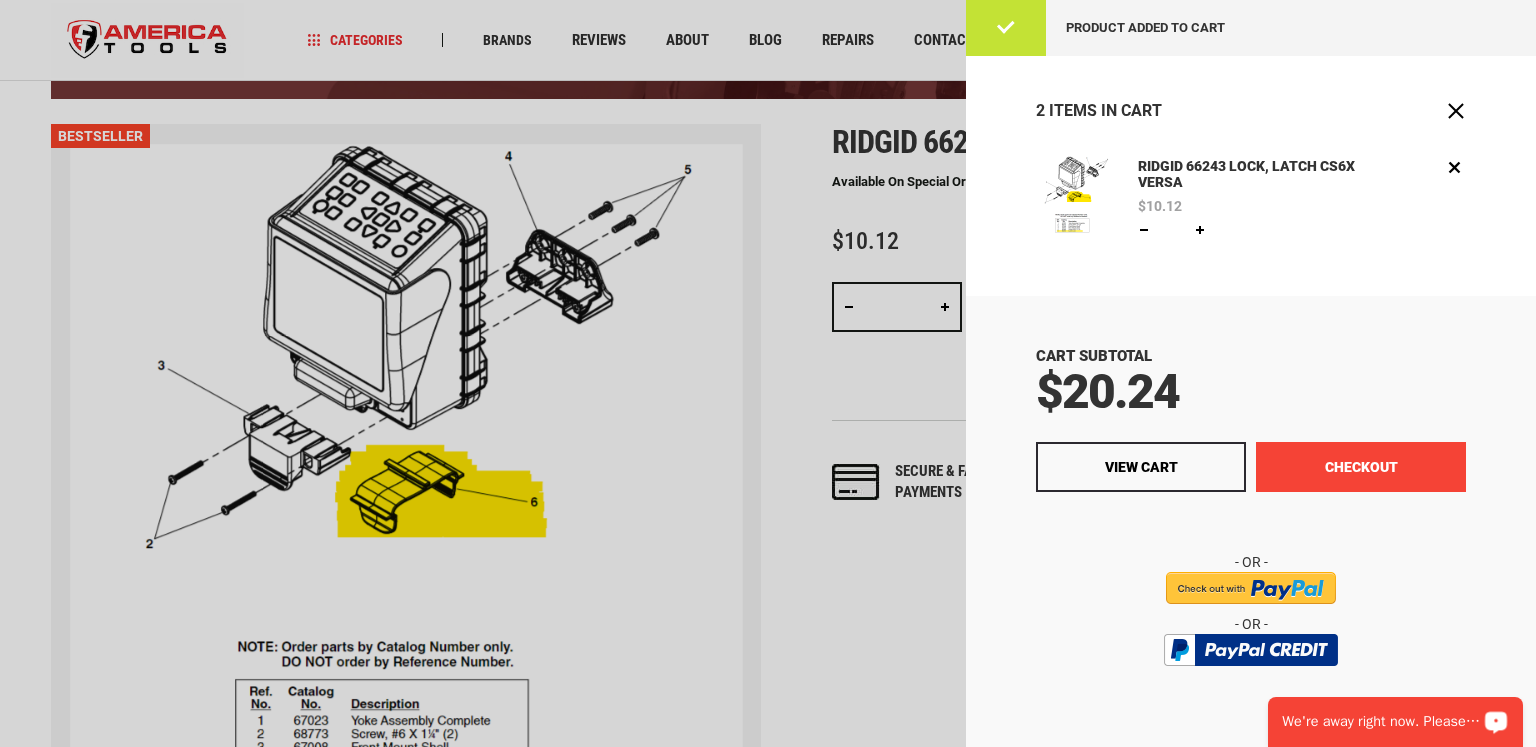 click on "Checkout" at bounding box center [1361, 467] 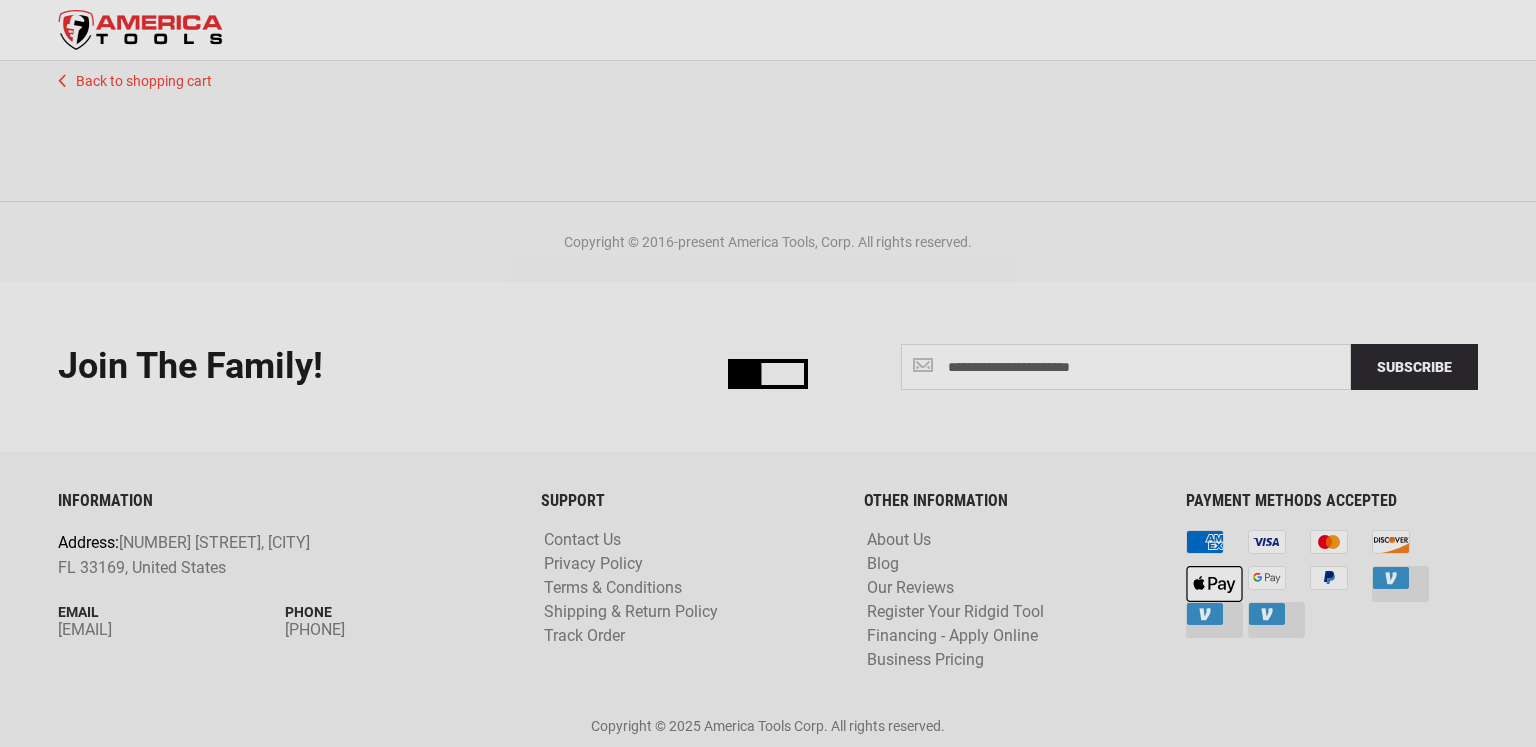 scroll, scrollTop: 0, scrollLeft: 0, axis: both 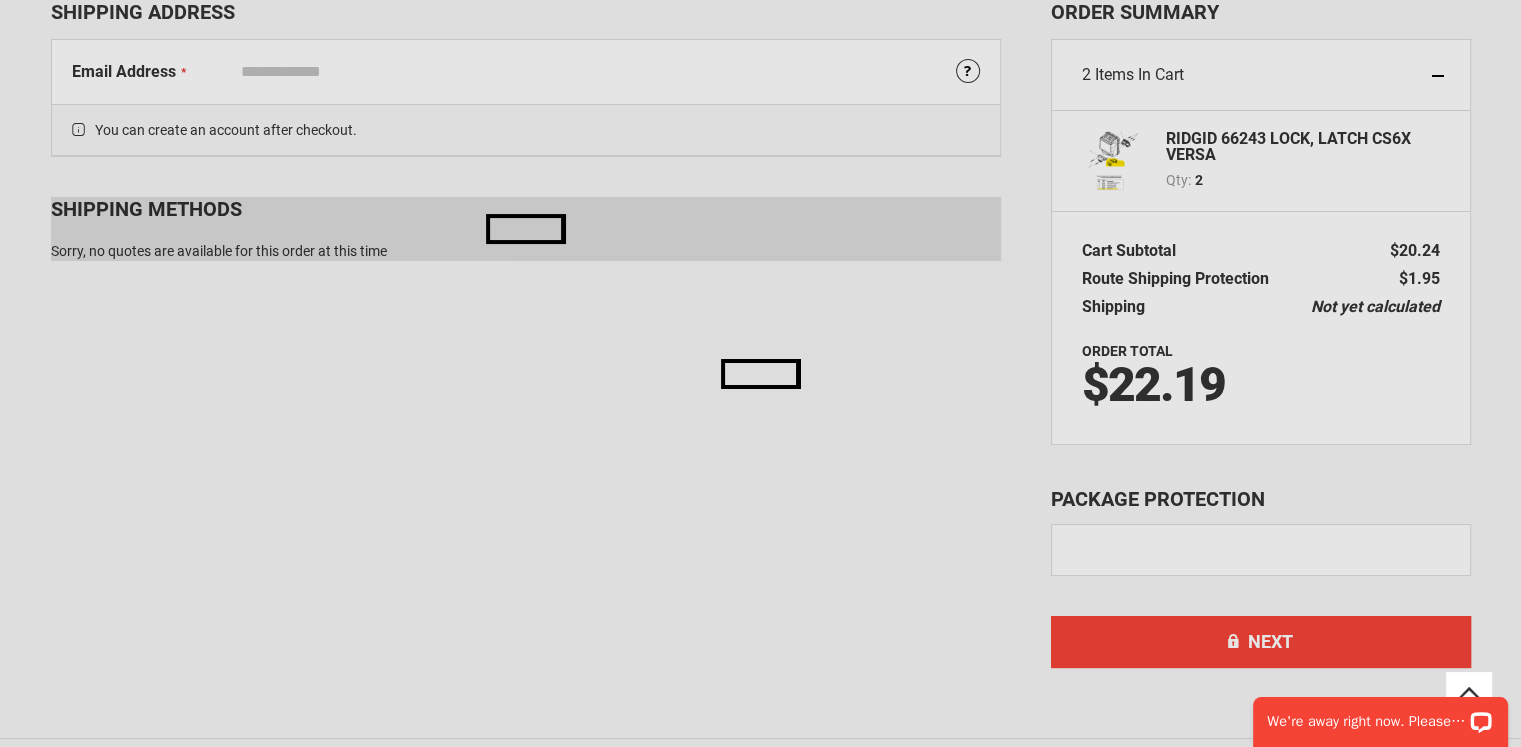 select on "**" 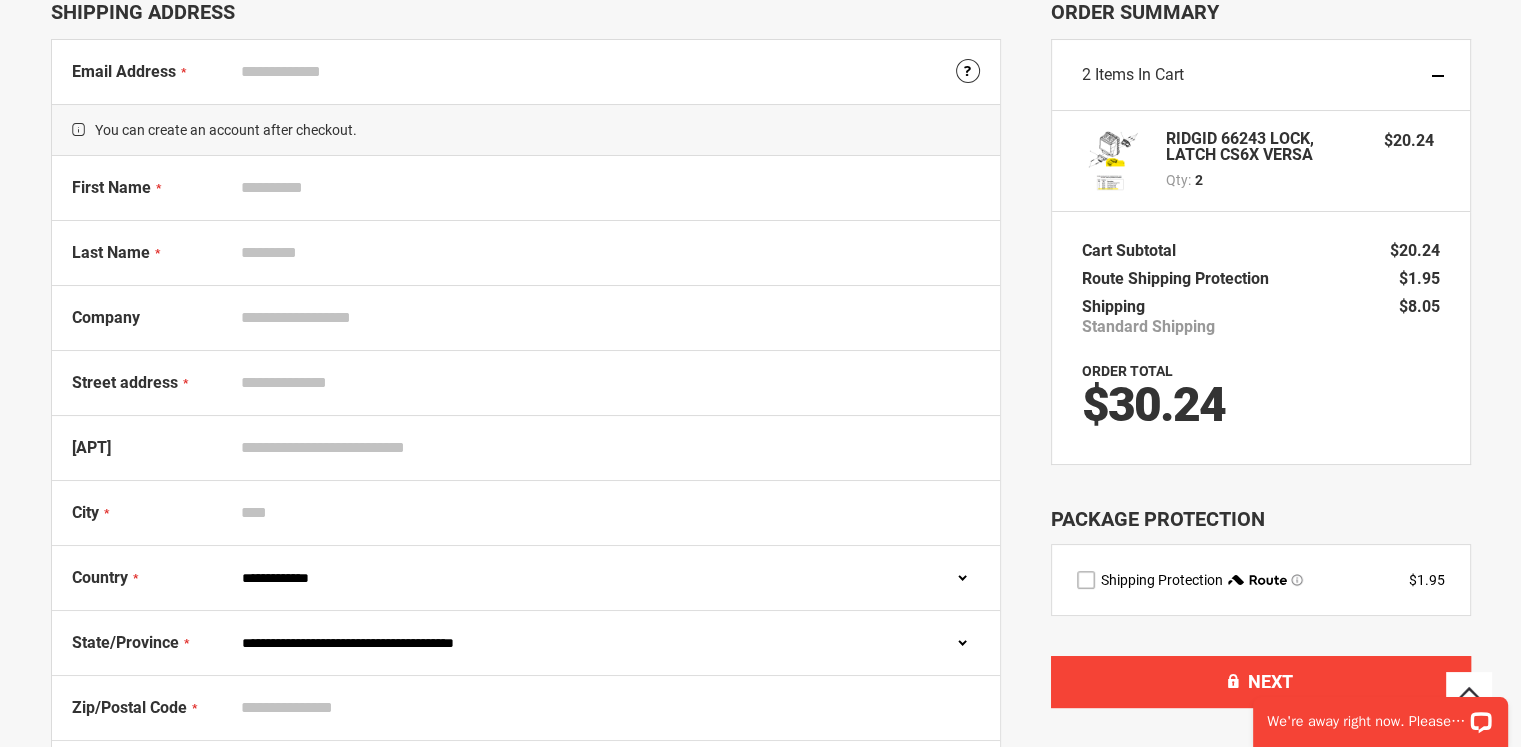 click on "Email Address" at bounding box center [606, 72] 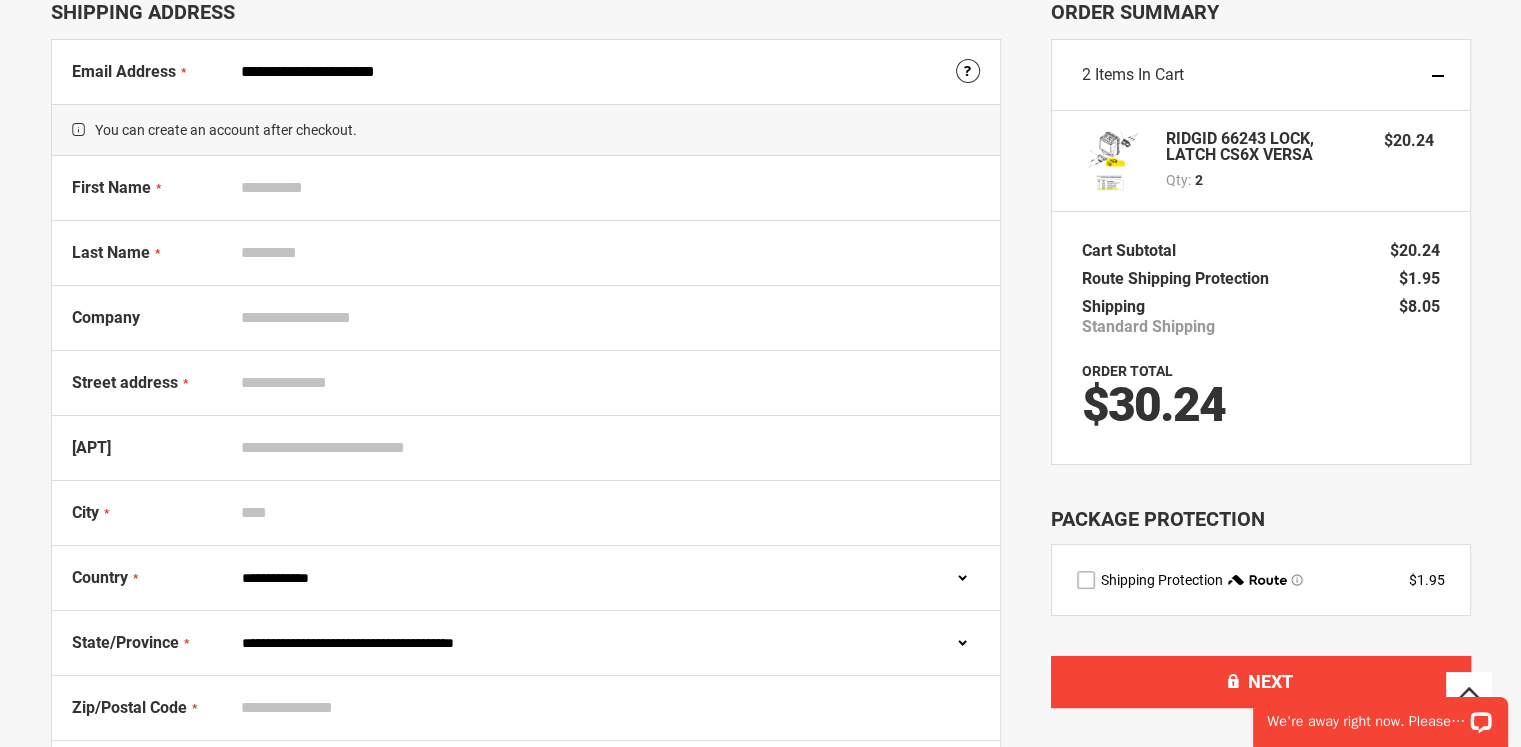 click on "First Name" at bounding box center (606, 188) 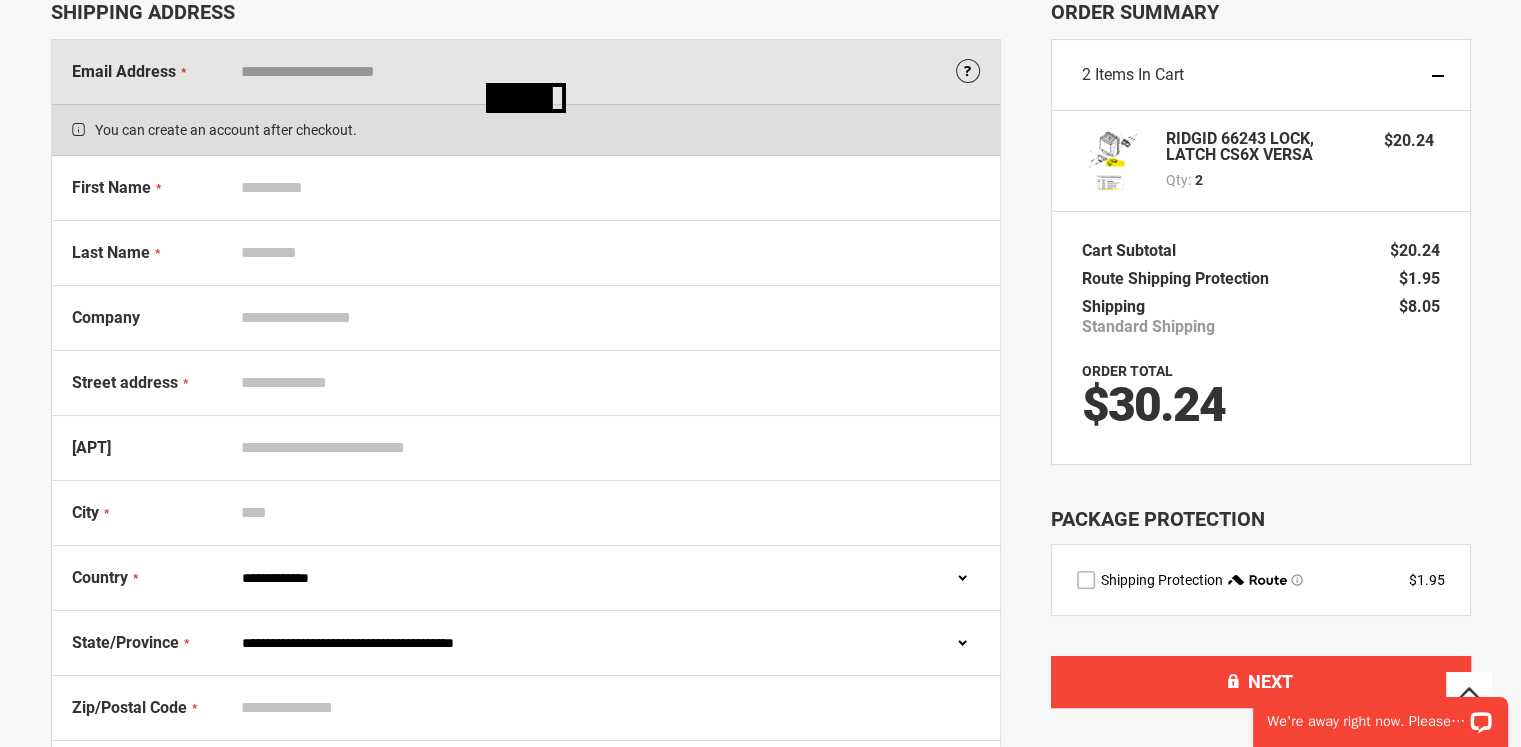 type on "*****" 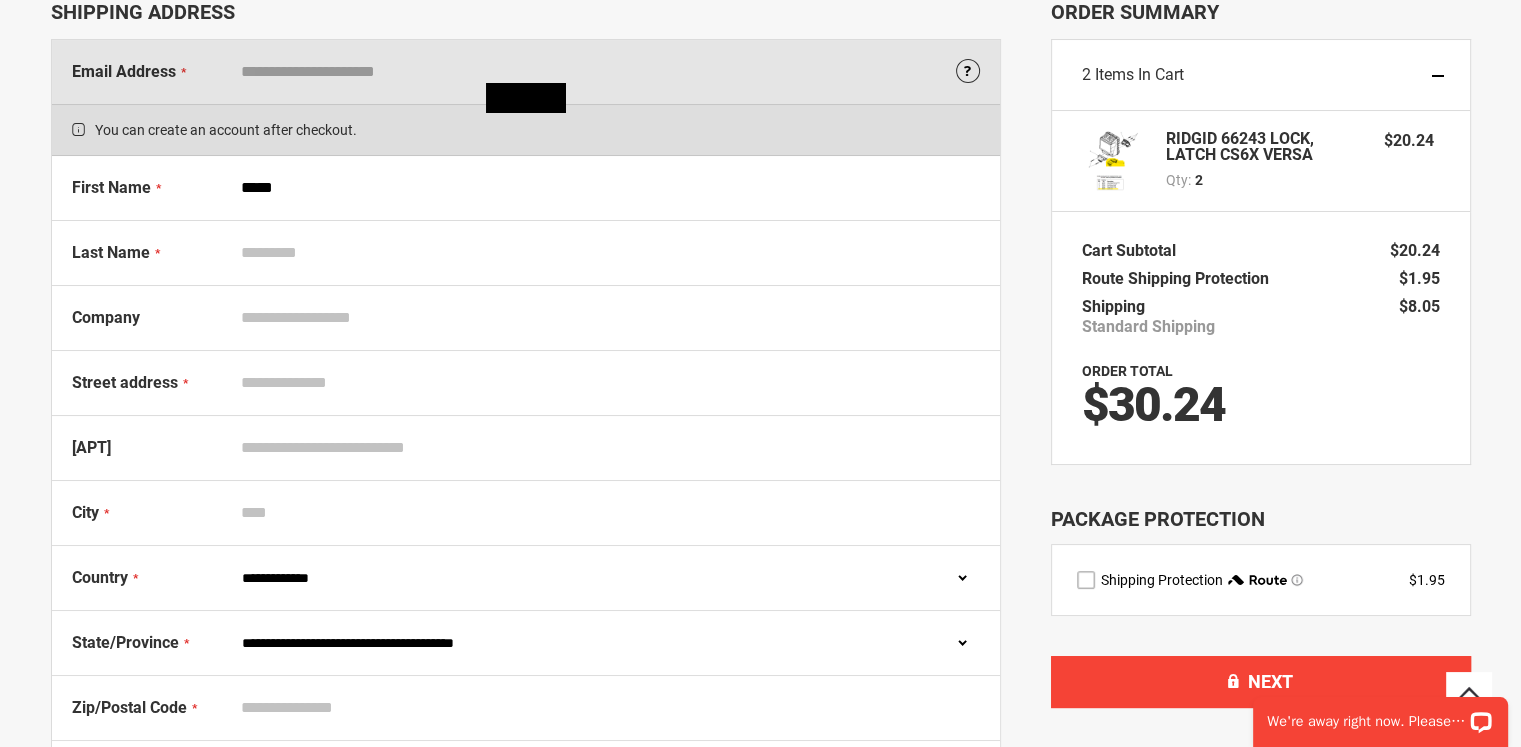 type on "*******" 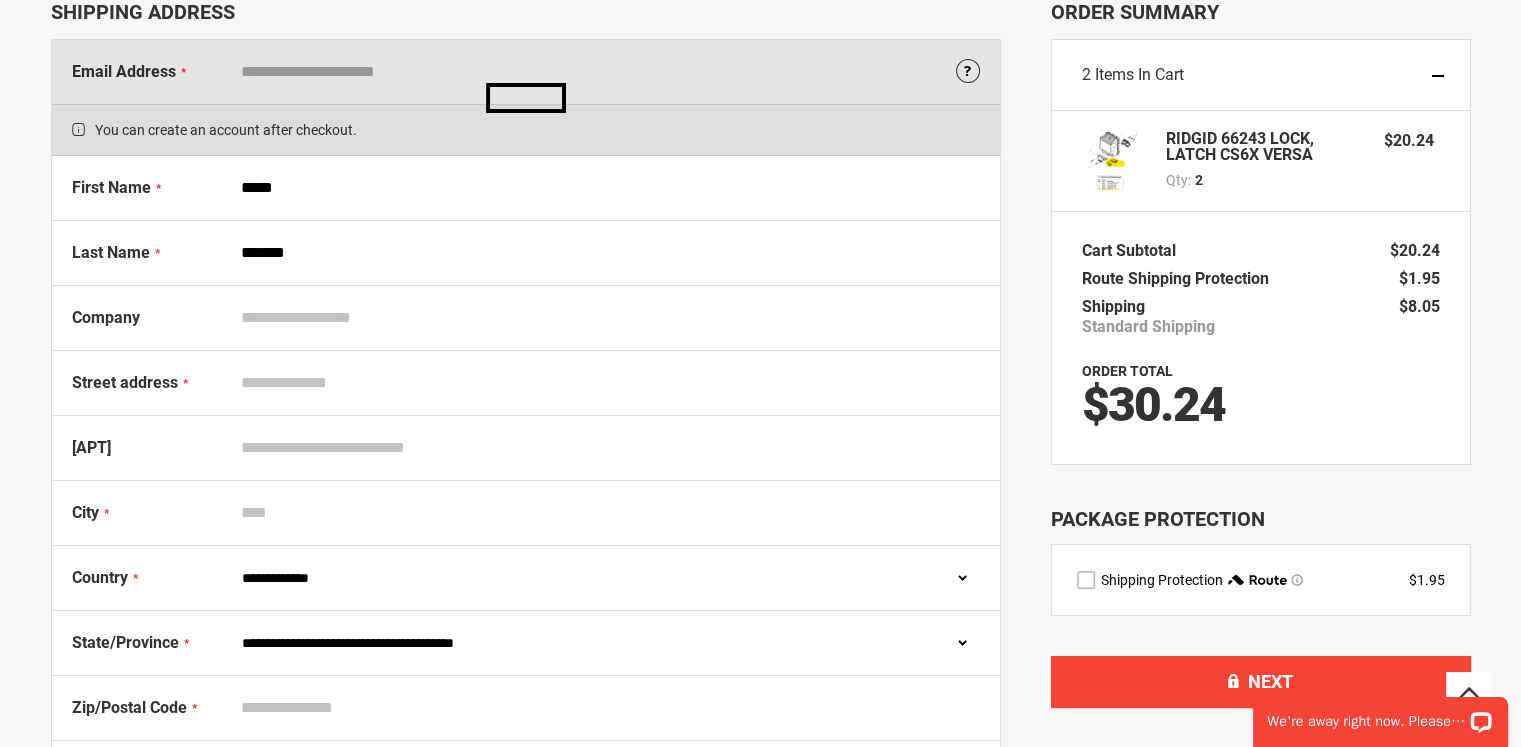 type on "**********" 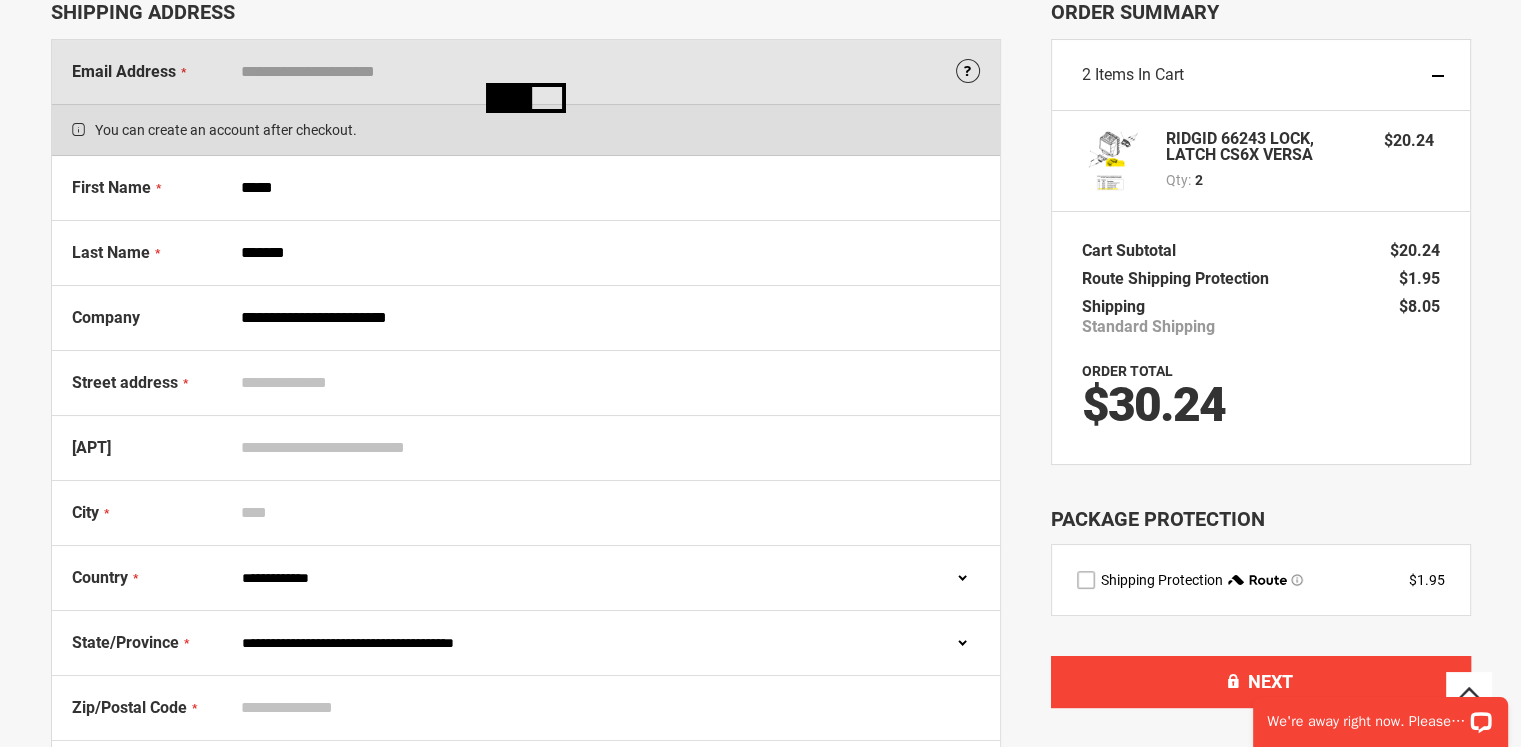 type on "**********" 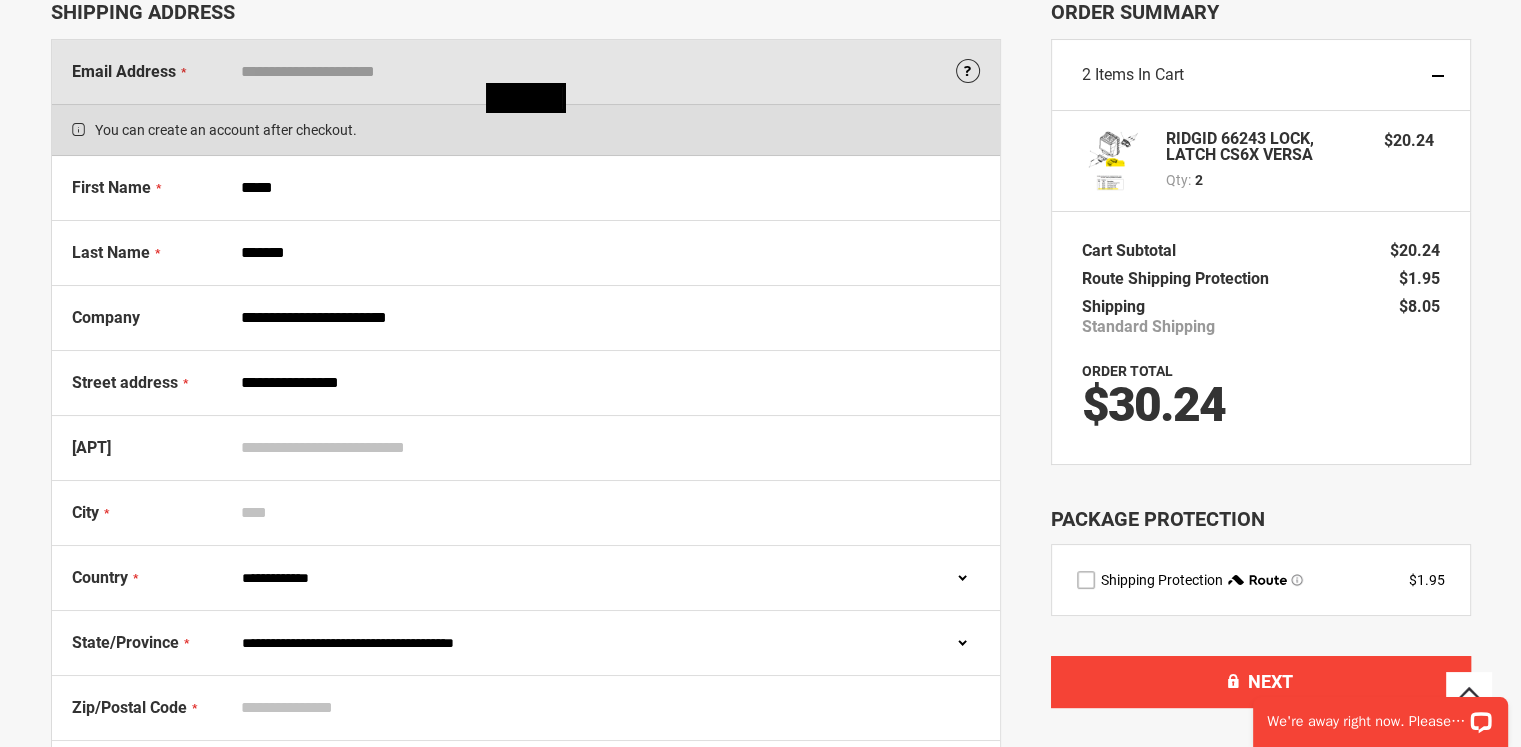 type on "**********" 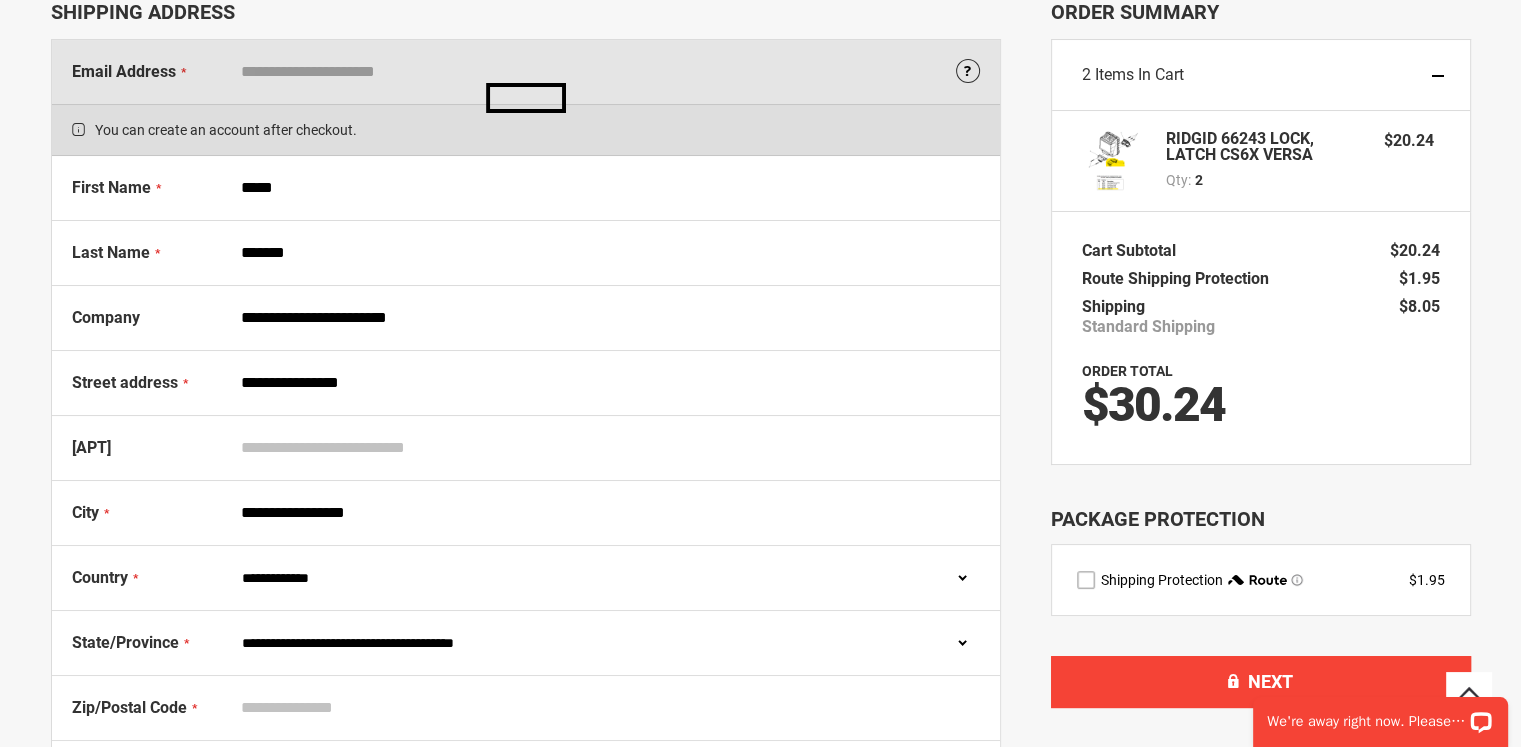select on "**" 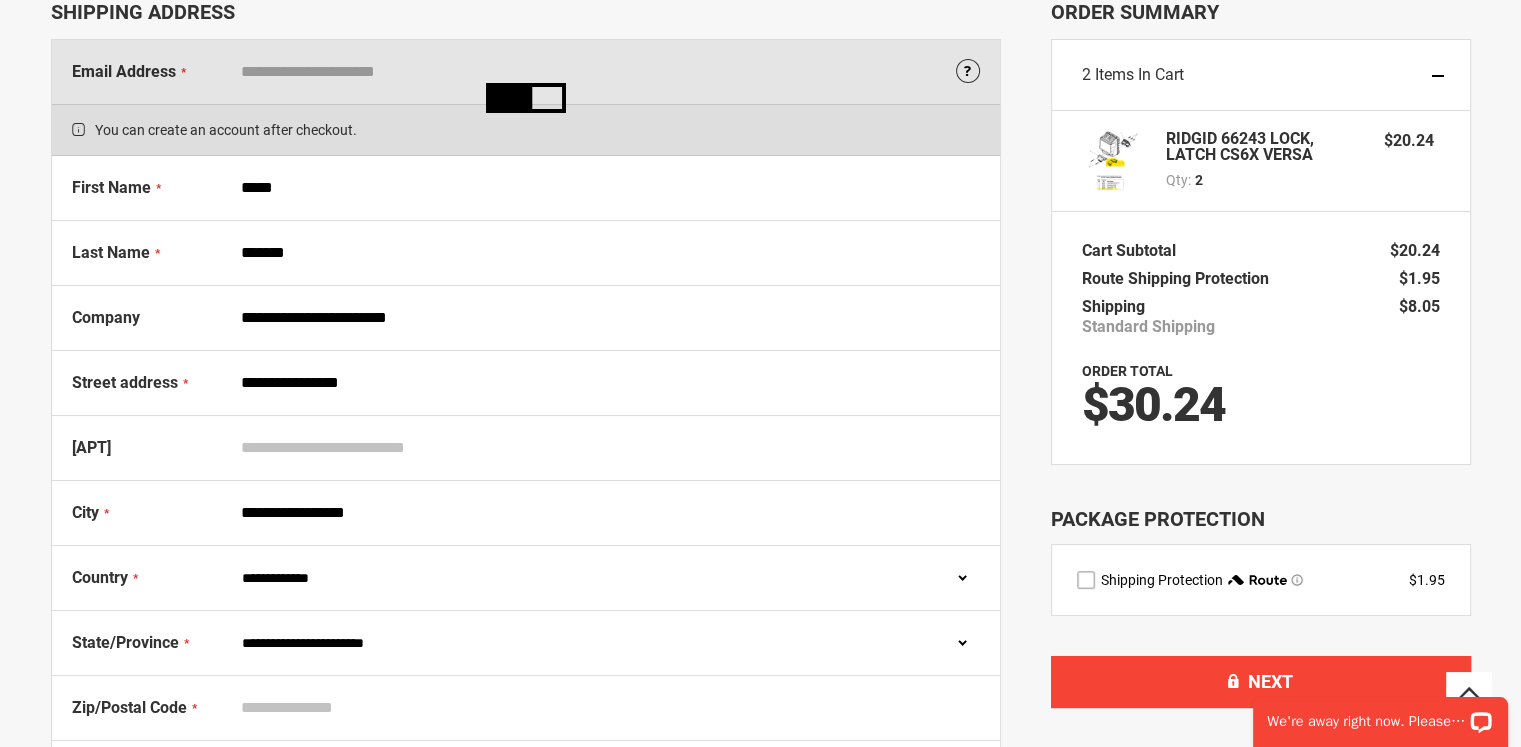 type on "*****" 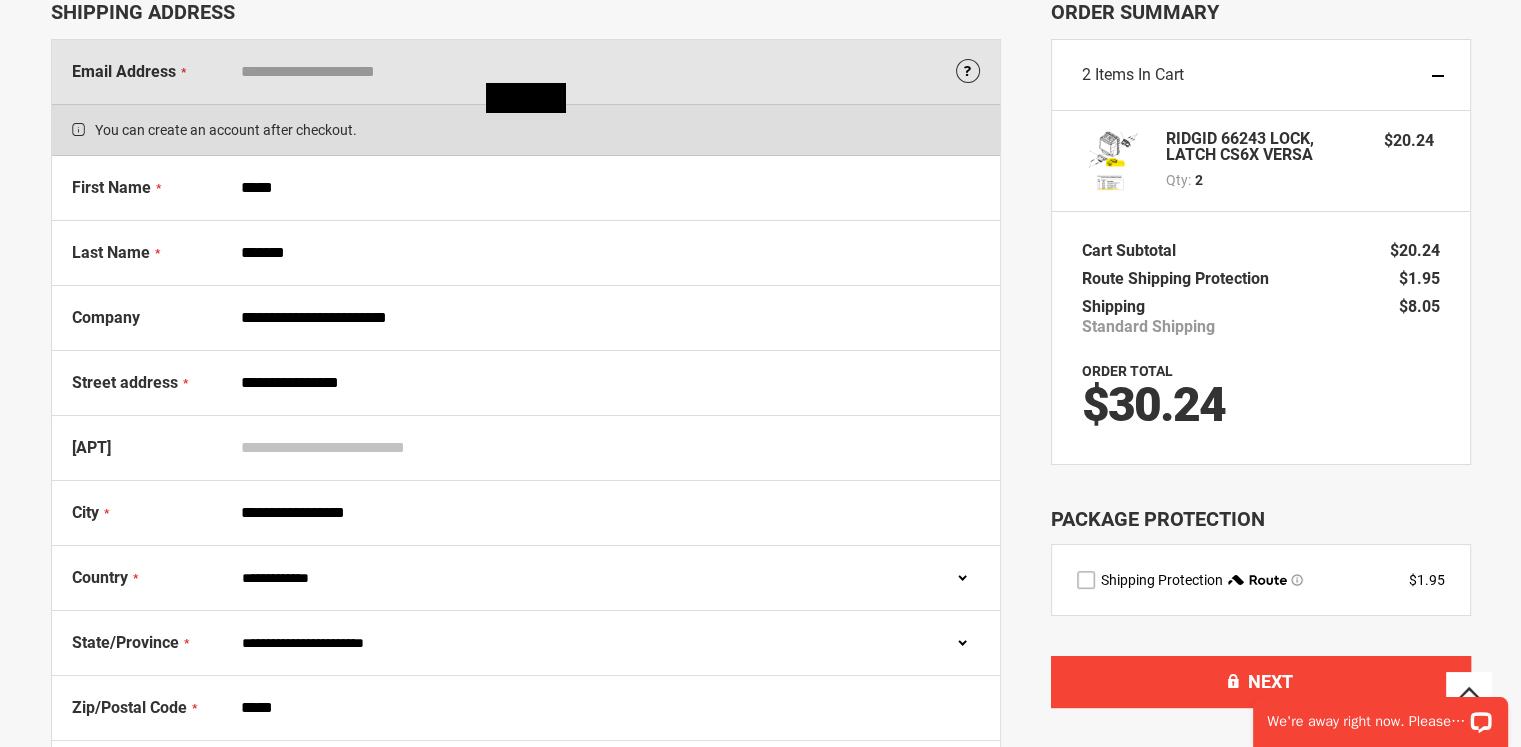 type on "**********" 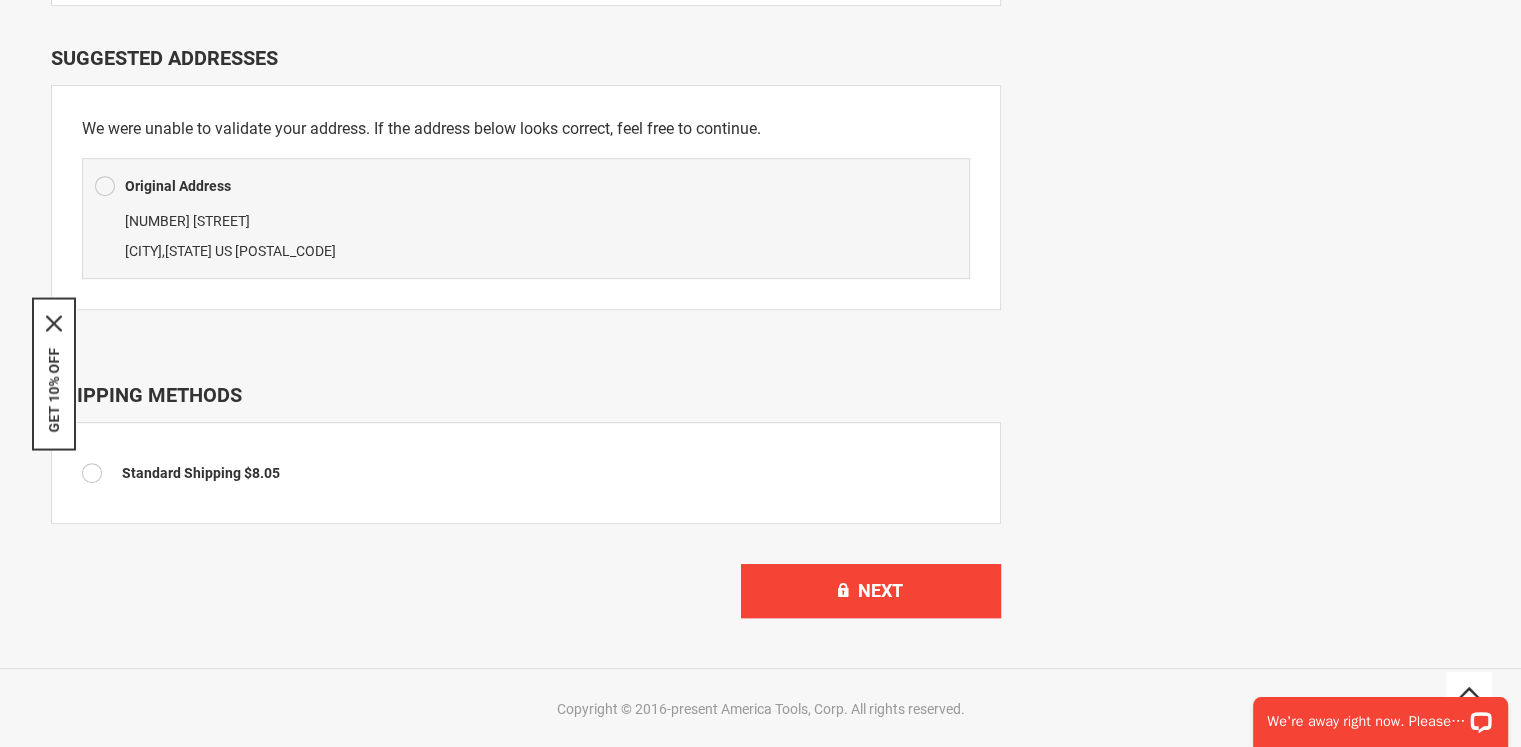 scroll, scrollTop: 1031, scrollLeft: 0, axis: vertical 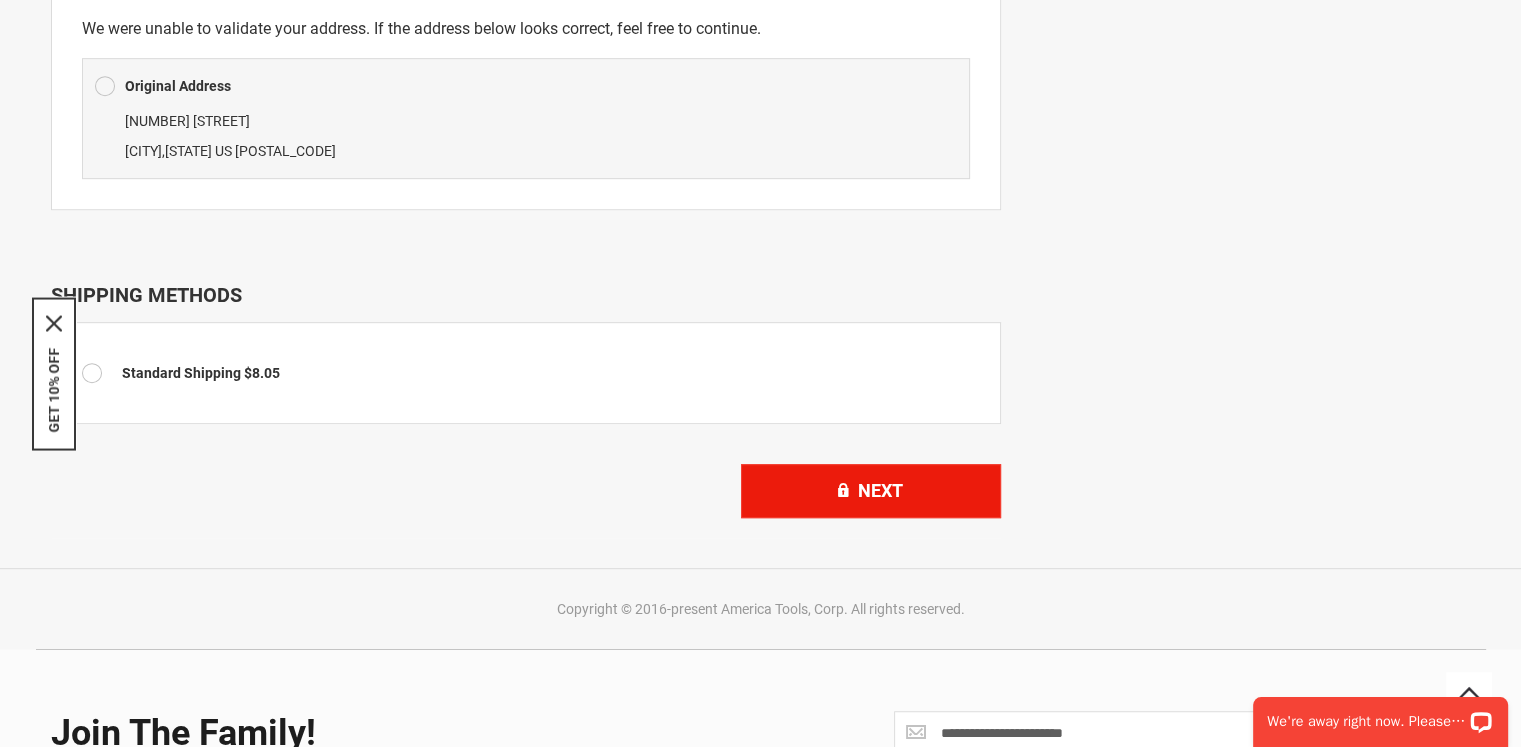 click on "Next" at bounding box center [871, 491] 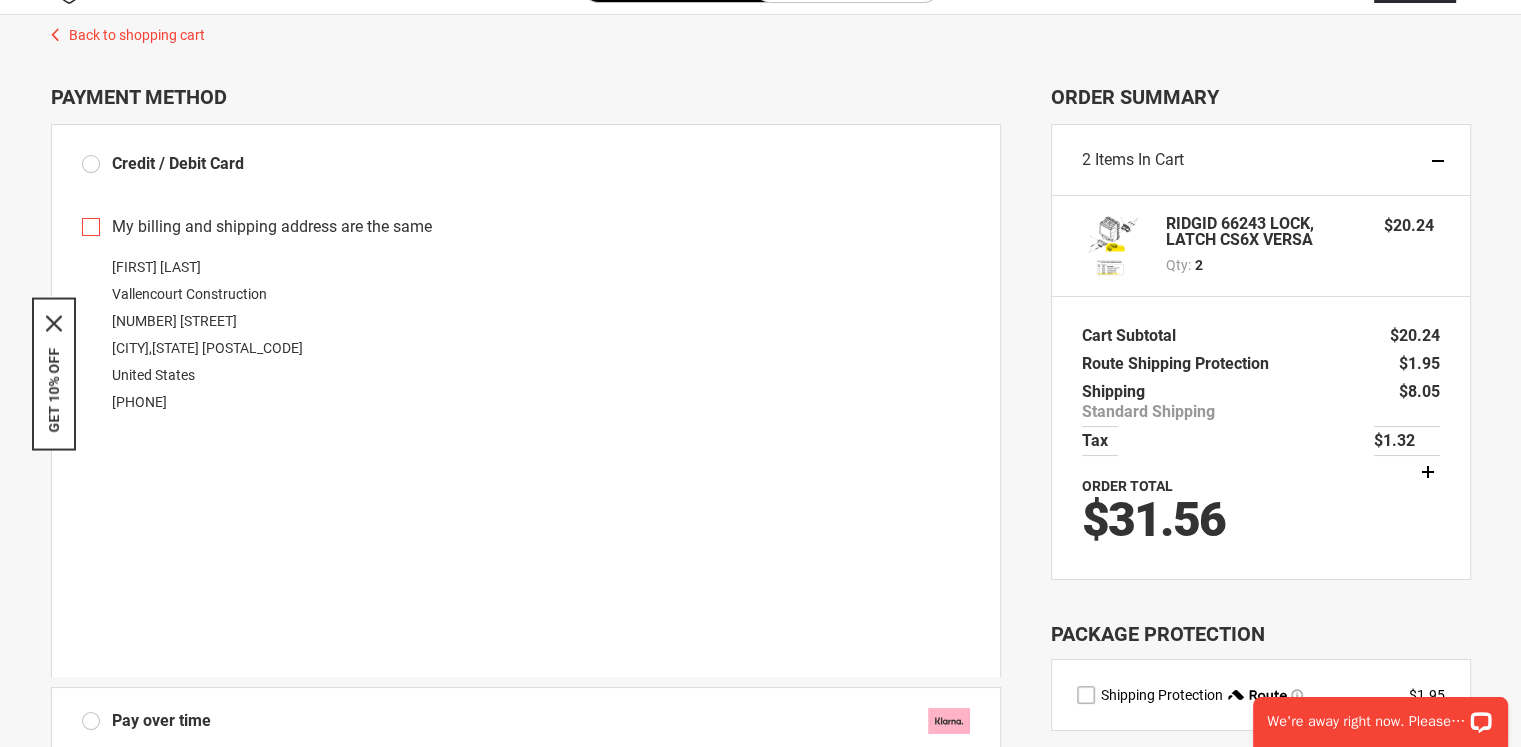 scroll, scrollTop: 0, scrollLeft: 0, axis: both 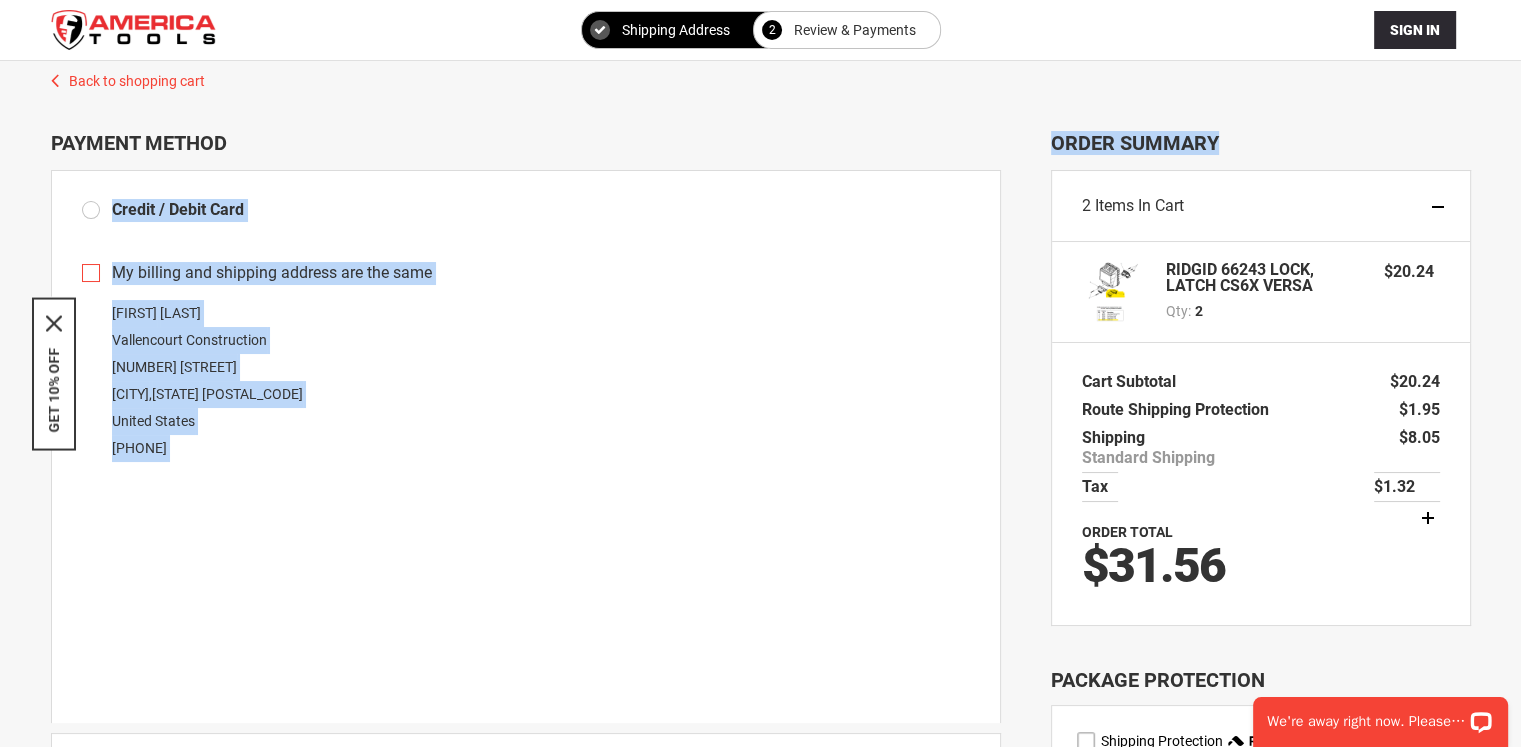 drag, startPoint x: 1042, startPoint y: 141, endPoint x: 1252, endPoint y: 149, distance: 210.15233 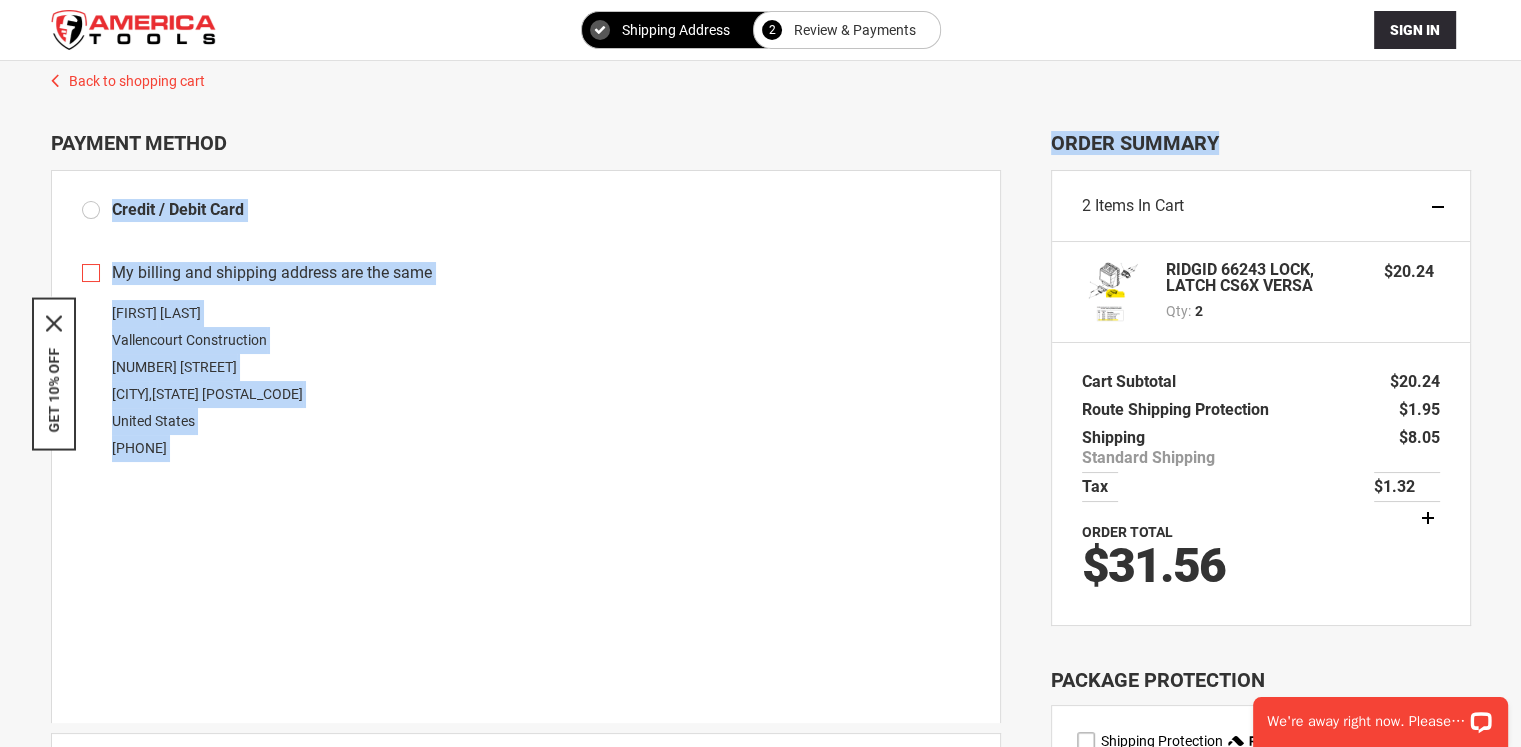 drag, startPoint x: 1225, startPoint y: 147, endPoint x: 1040, endPoint y: 138, distance: 185.2188 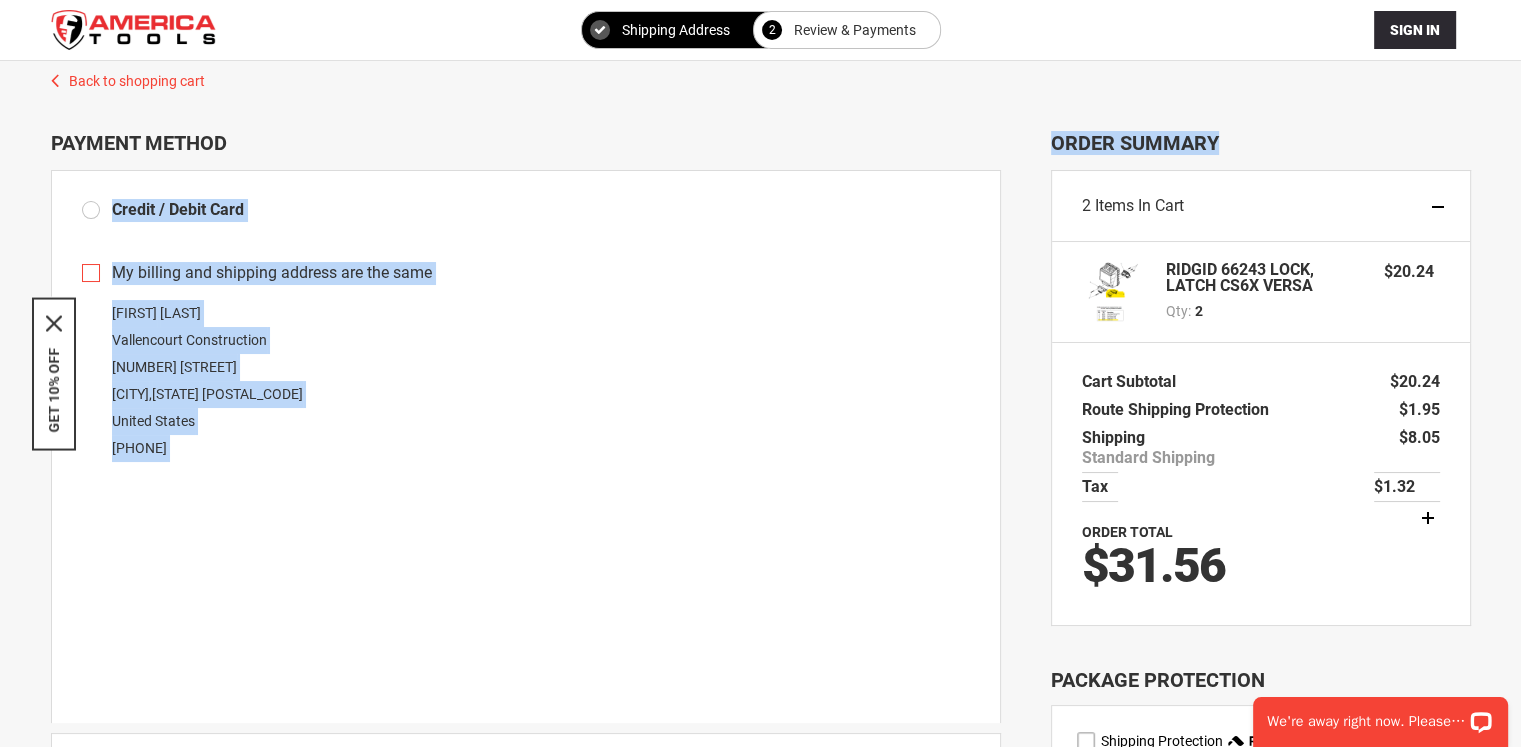 click on "Order Summary" at bounding box center (1261, 143) 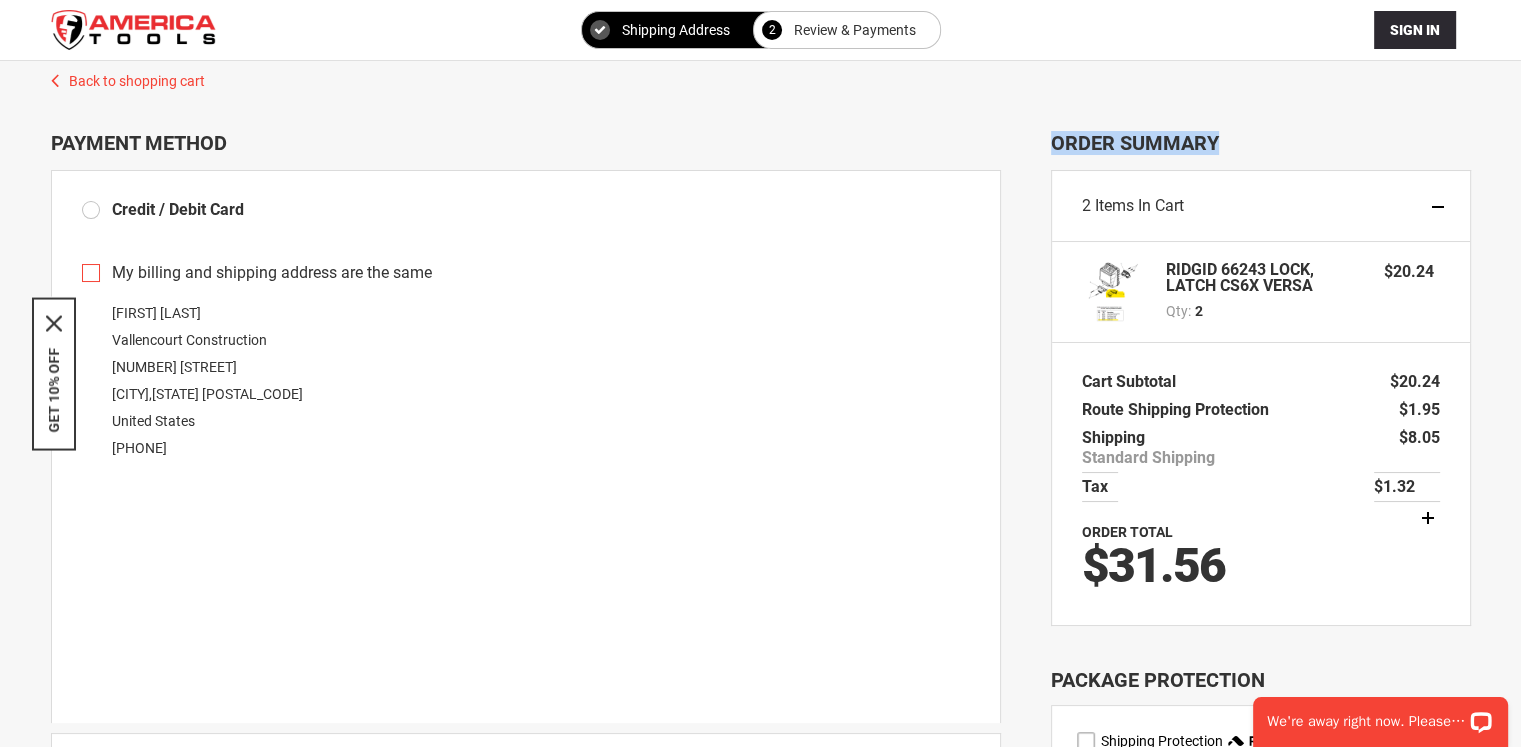 drag, startPoint x: 1054, startPoint y: 141, endPoint x: 1216, endPoint y: 141, distance: 162 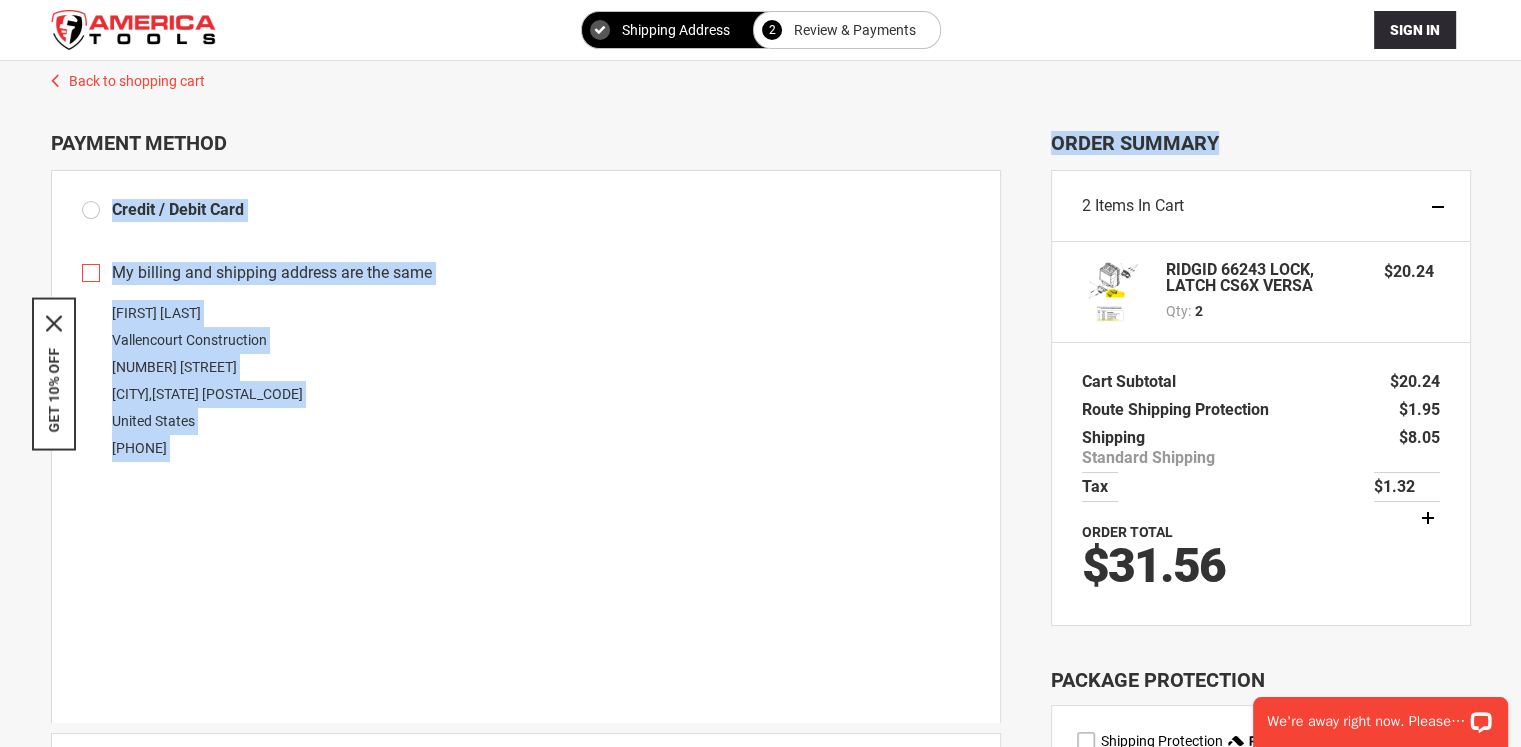 drag, startPoint x: 1156, startPoint y: 139, endPoint x: 1046, endPoint y: 138, distance: 110.00455 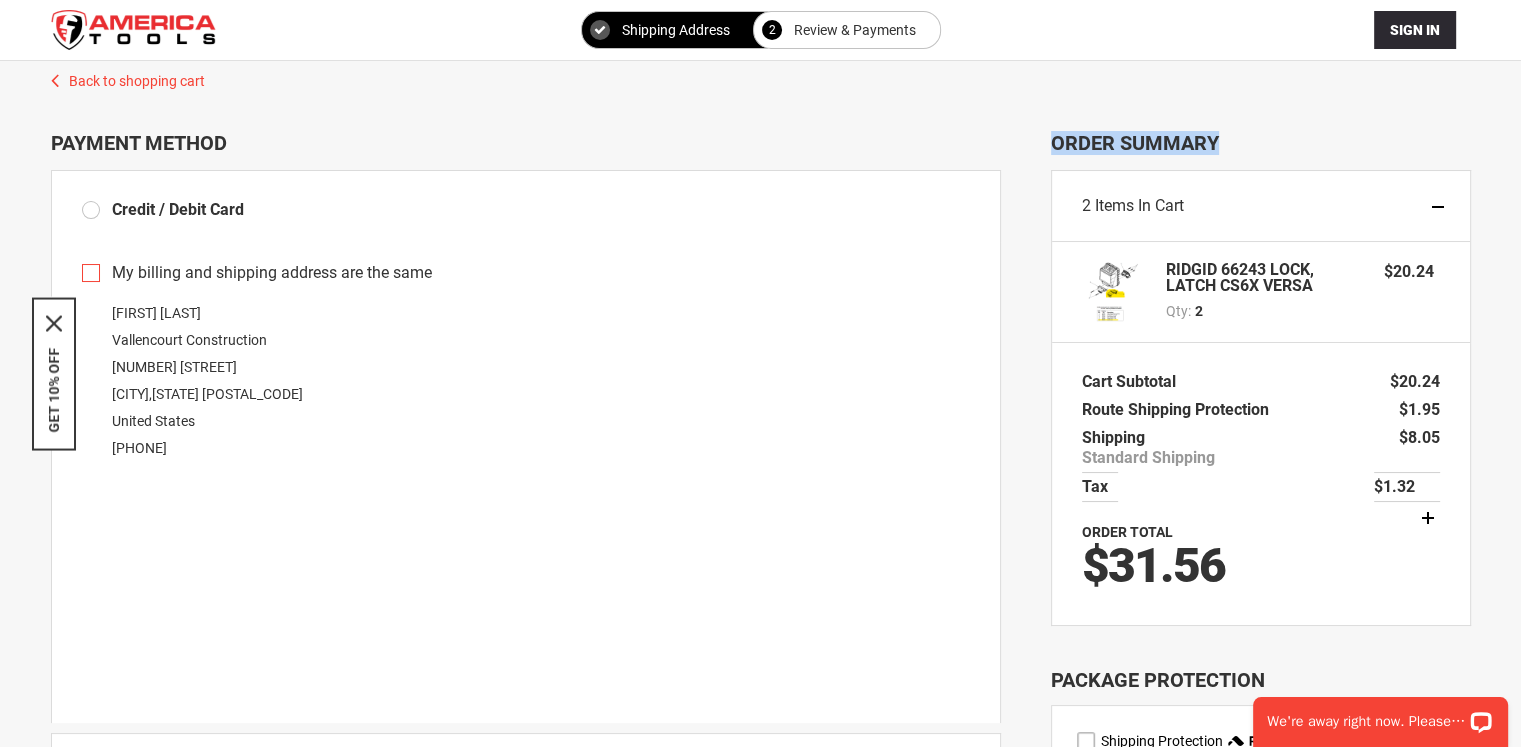 drag, startPoint x: 1050, startPoint y: 137, endPoint x: 1228, endPoint y: 133, distance: 178.04494 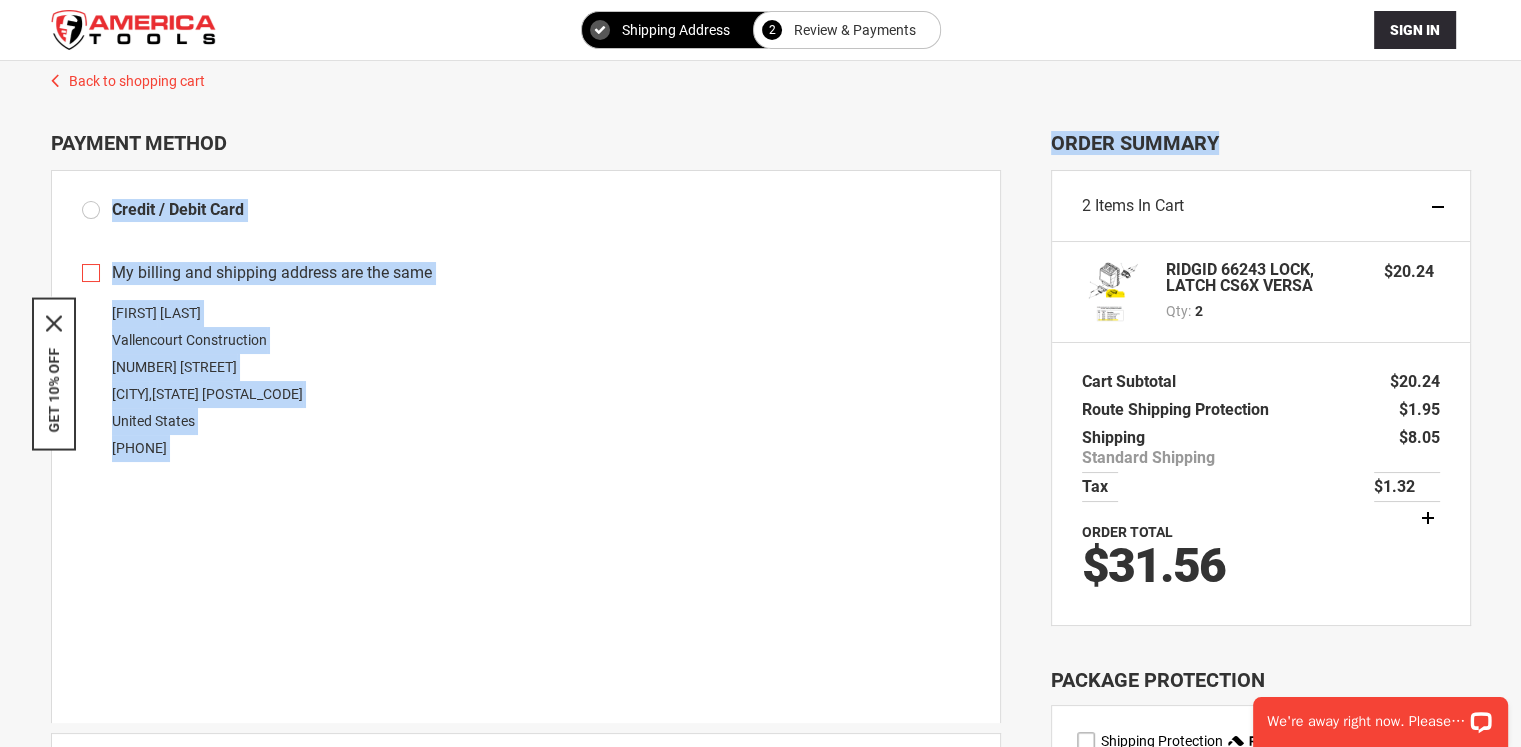 drag, startPoint x: 1221, startPoint y: 141, endPoint x: 1033, endPoint y: 137, distance: 188.04254 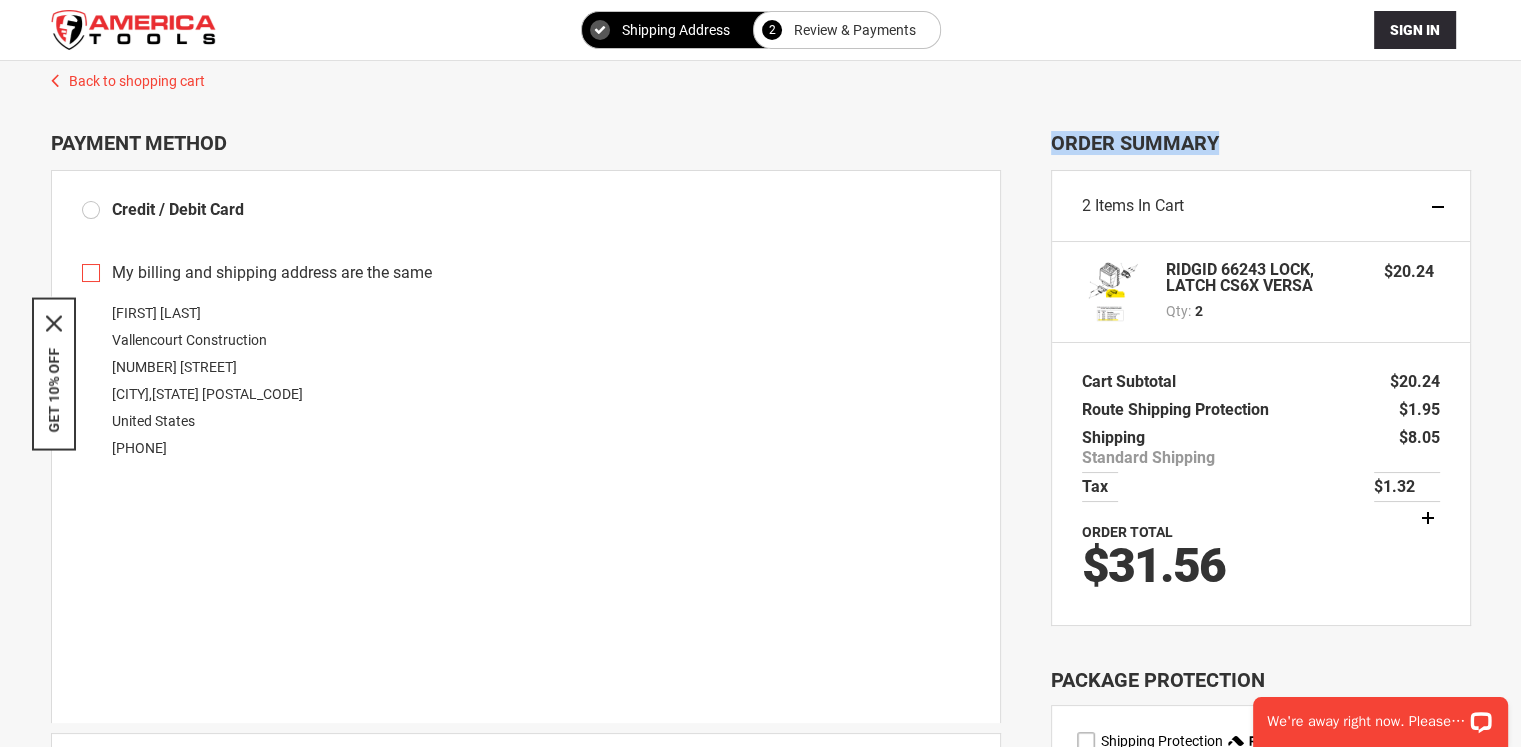 drag, startPoint x: 1056, startPoint y: 142, endPoint x: 1220, endPoint y: 137, distance: 164.0762 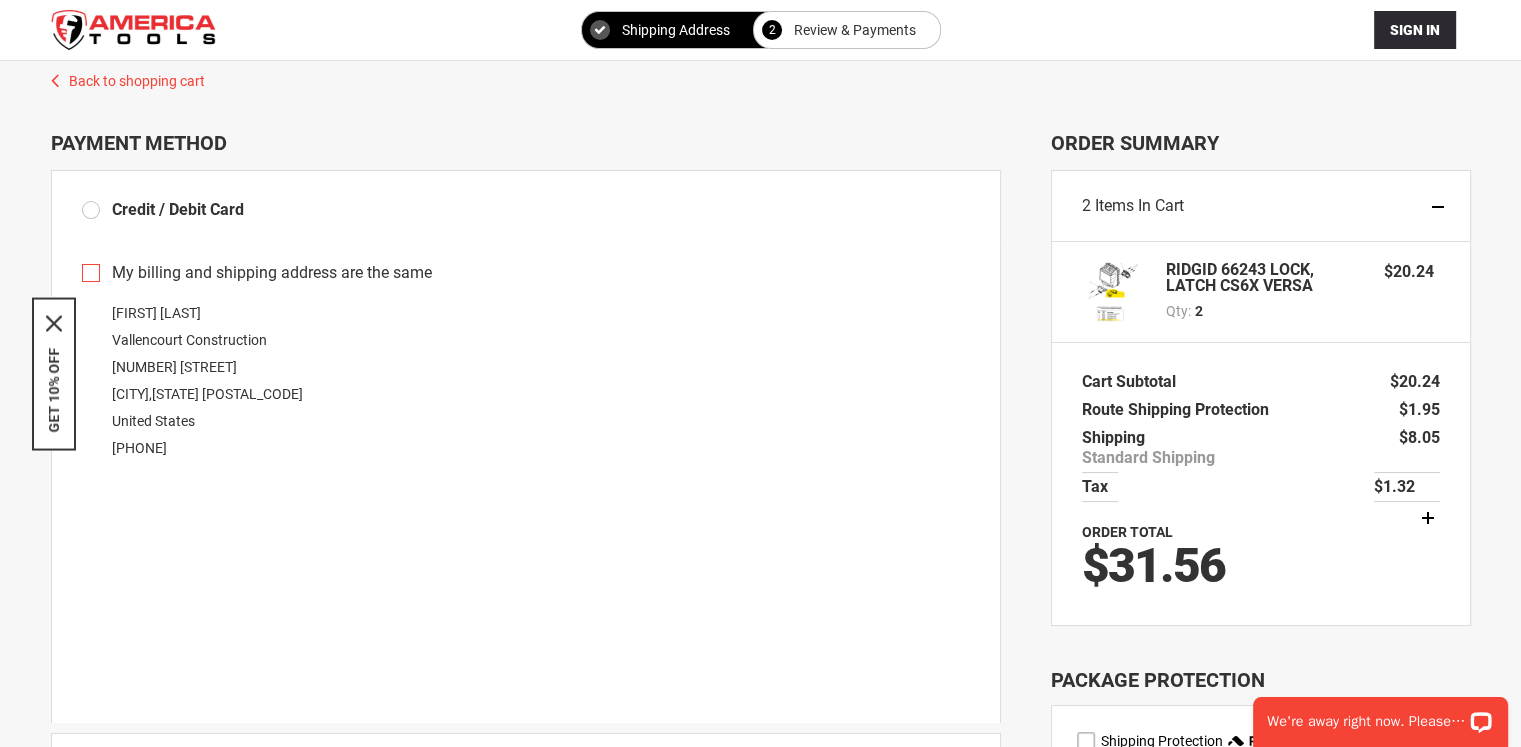 click on "Order Summary" at bounding box center [1261, 143] 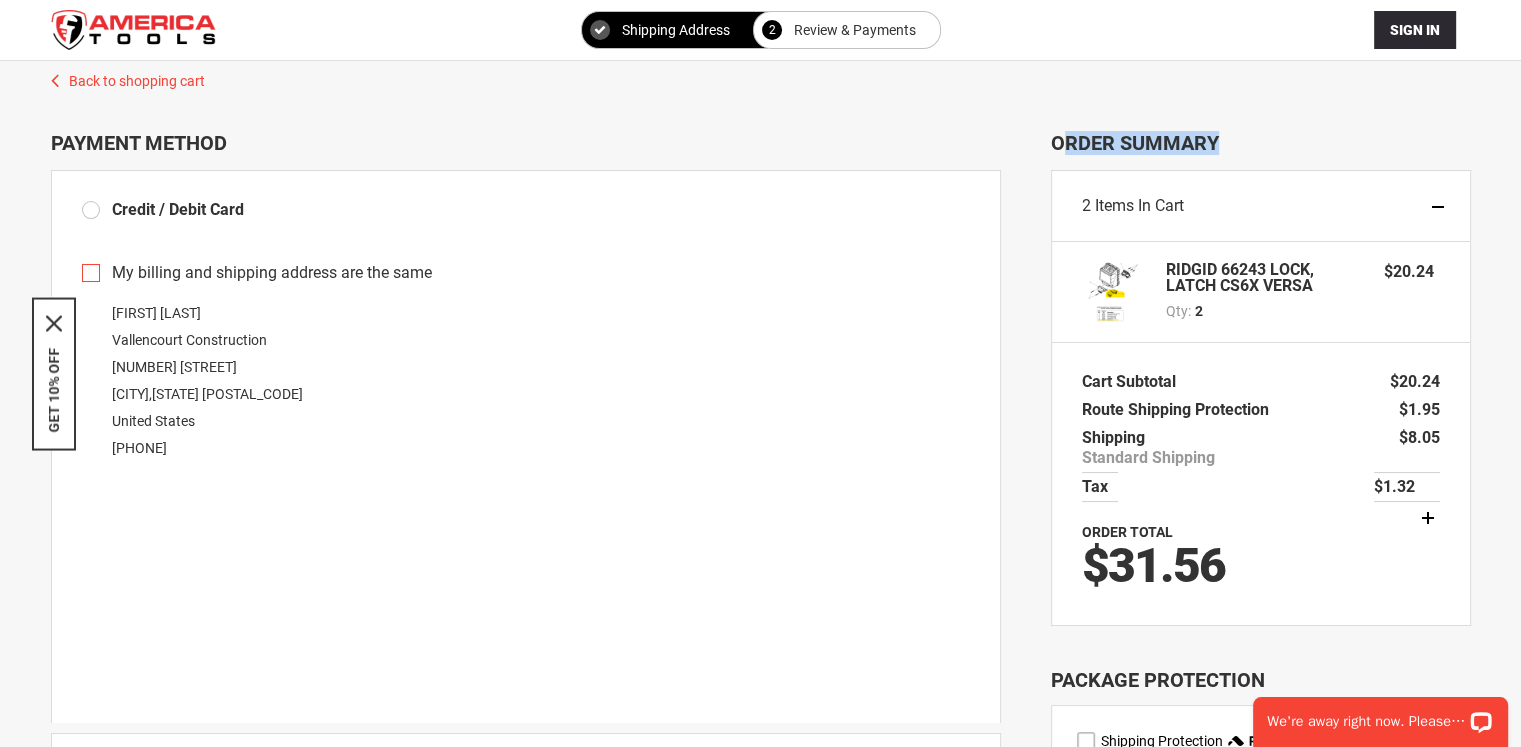 drag, startPoint x: 1228, startPoint y: 138, endPoint x: 1059, endPoint y: 138, distance: 169 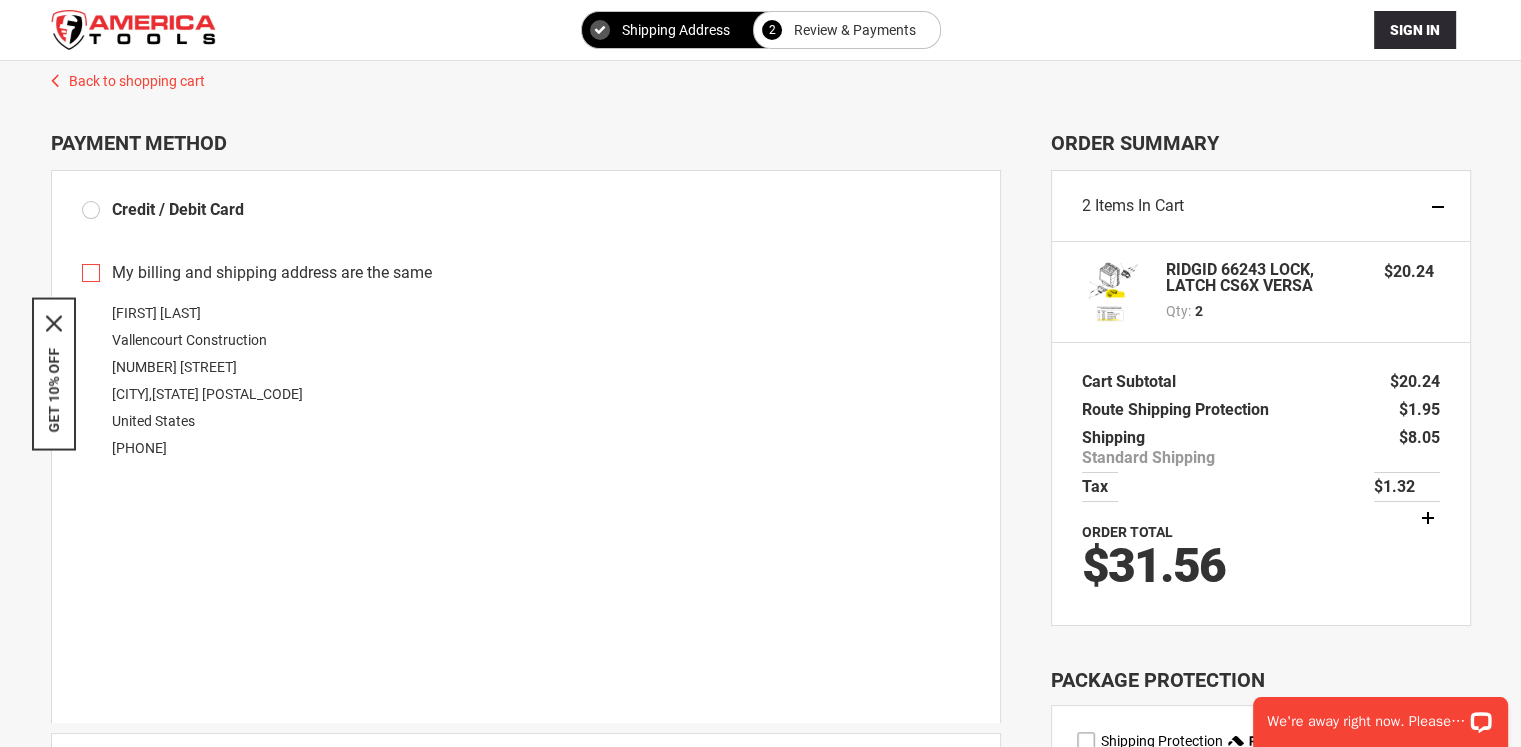 click on "**********" at bounding box center (551, 731) 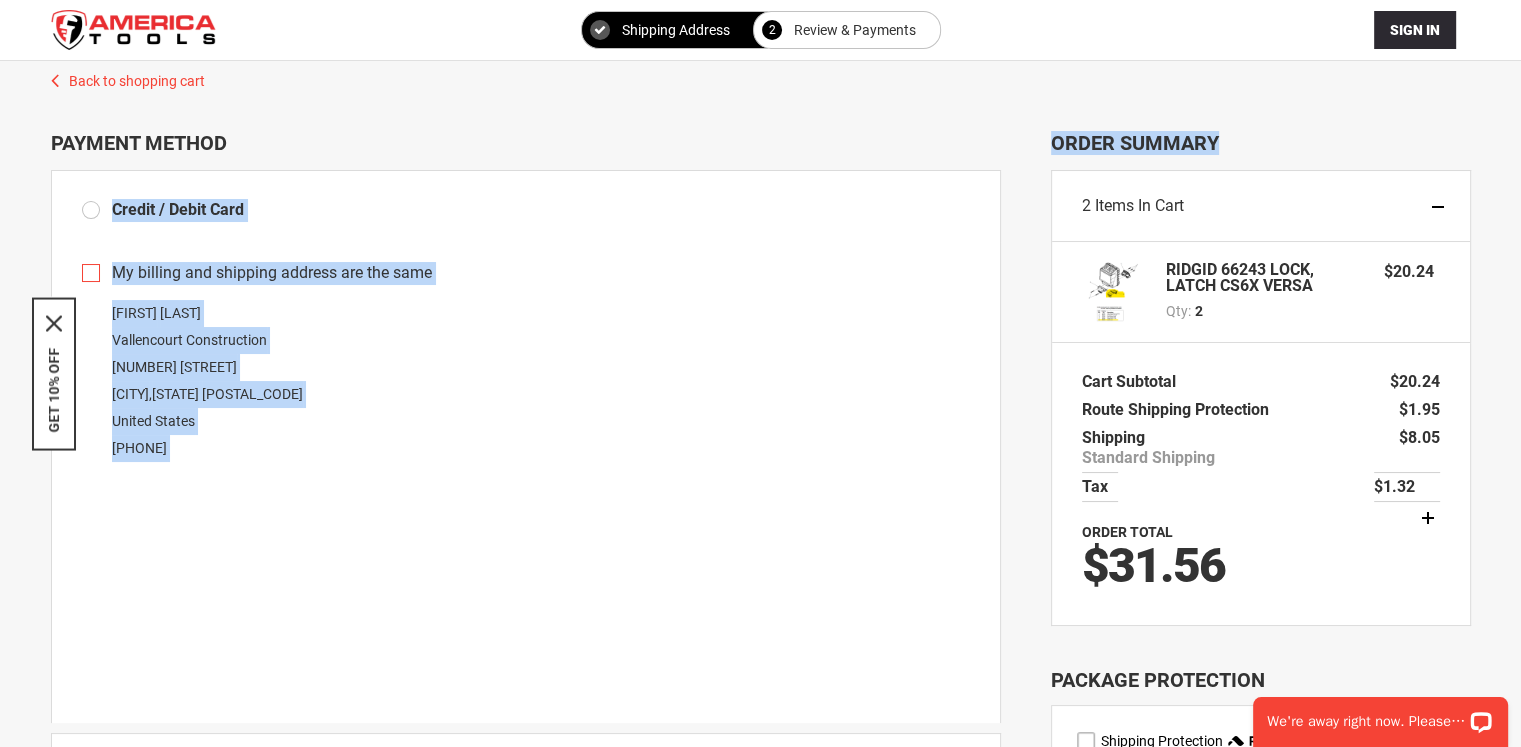 drag, startPoint x: 1049, startPoint y: 137, endPoint x: 1222, endPoint y: 137, distance: 173 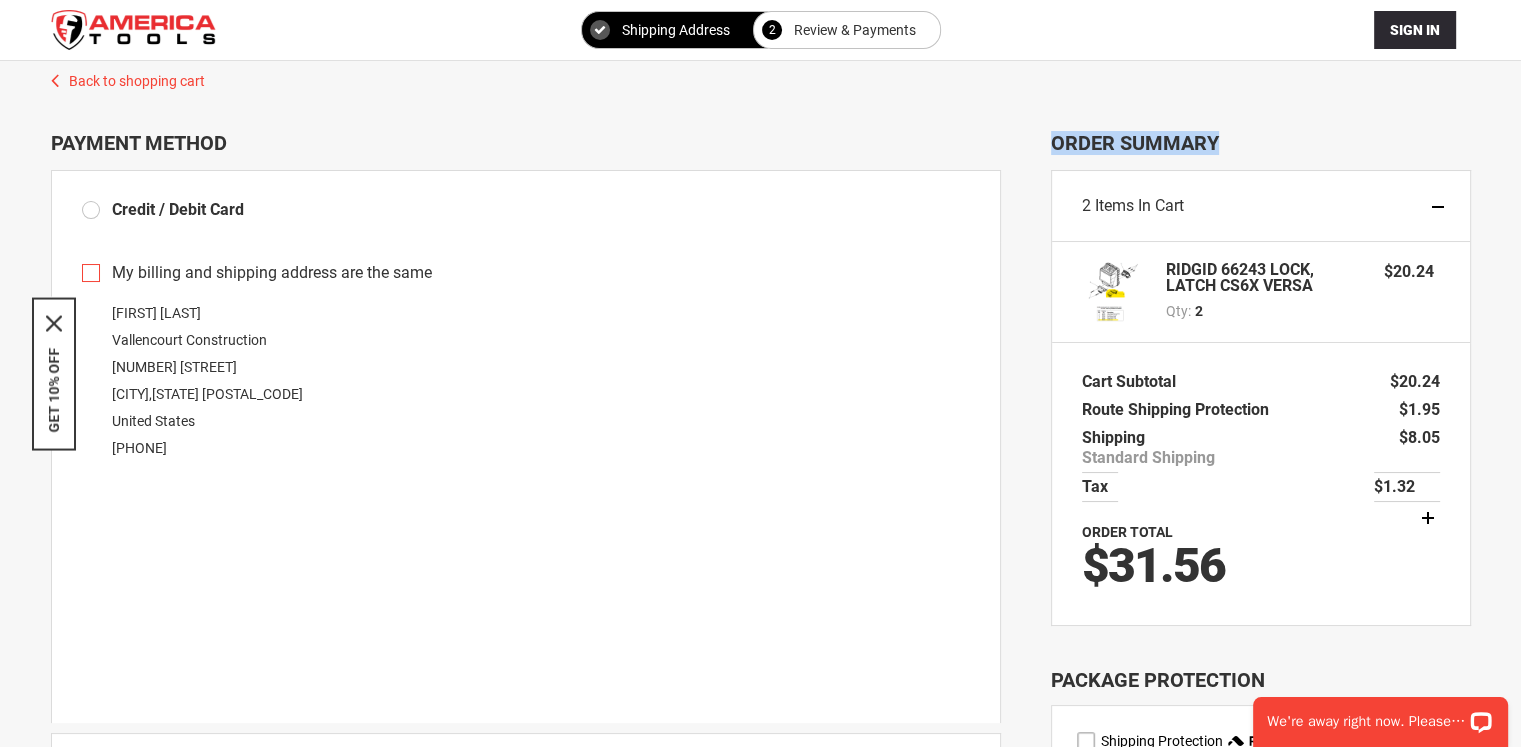 drag, startPoint x: 1246, startPoint y: 138, endPoint x: 1055, endPoint y: 139, distance: 191.00262 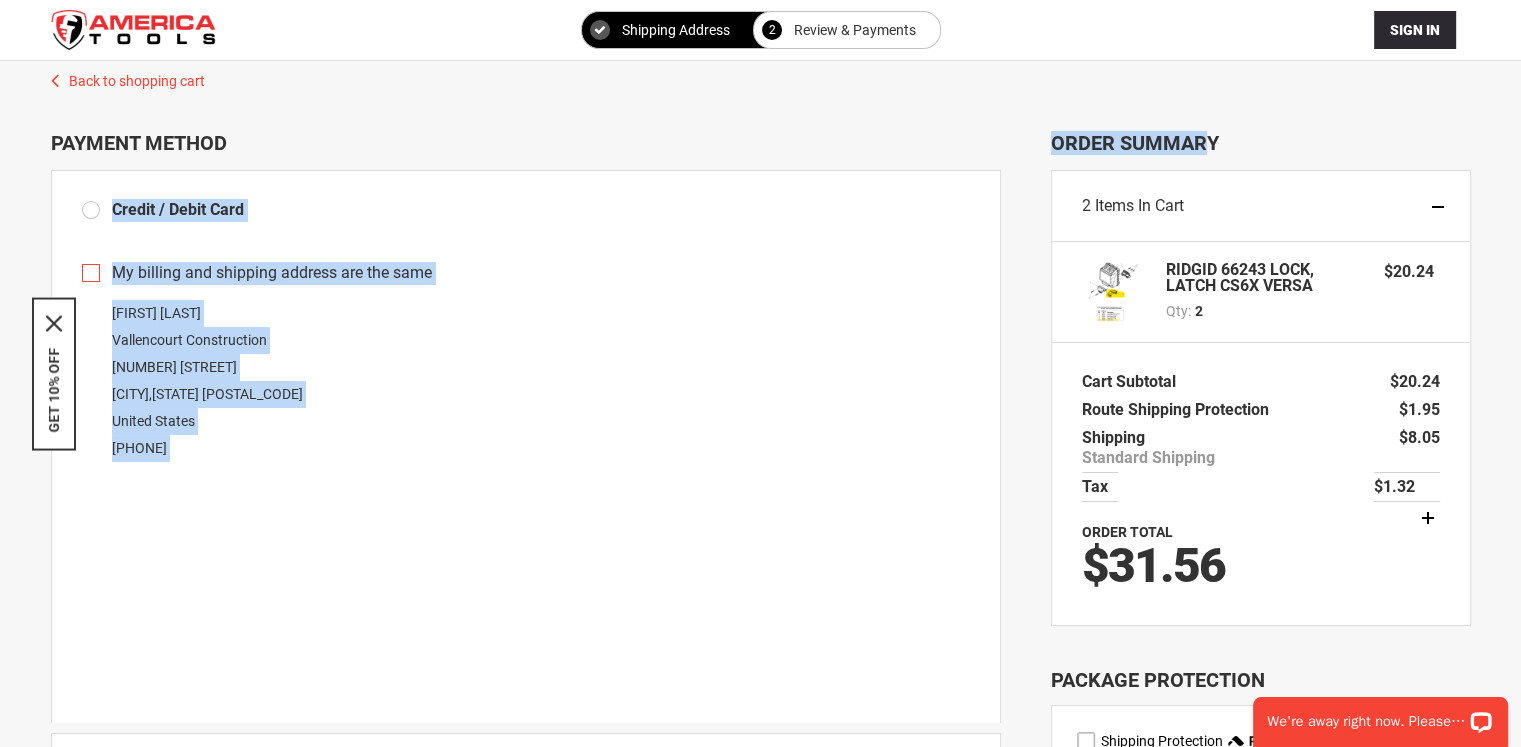 drag, startPoint x: 1048, startPoint y: 148, endPoint x: 1224, endPoint y: 149, distance: 176.00284 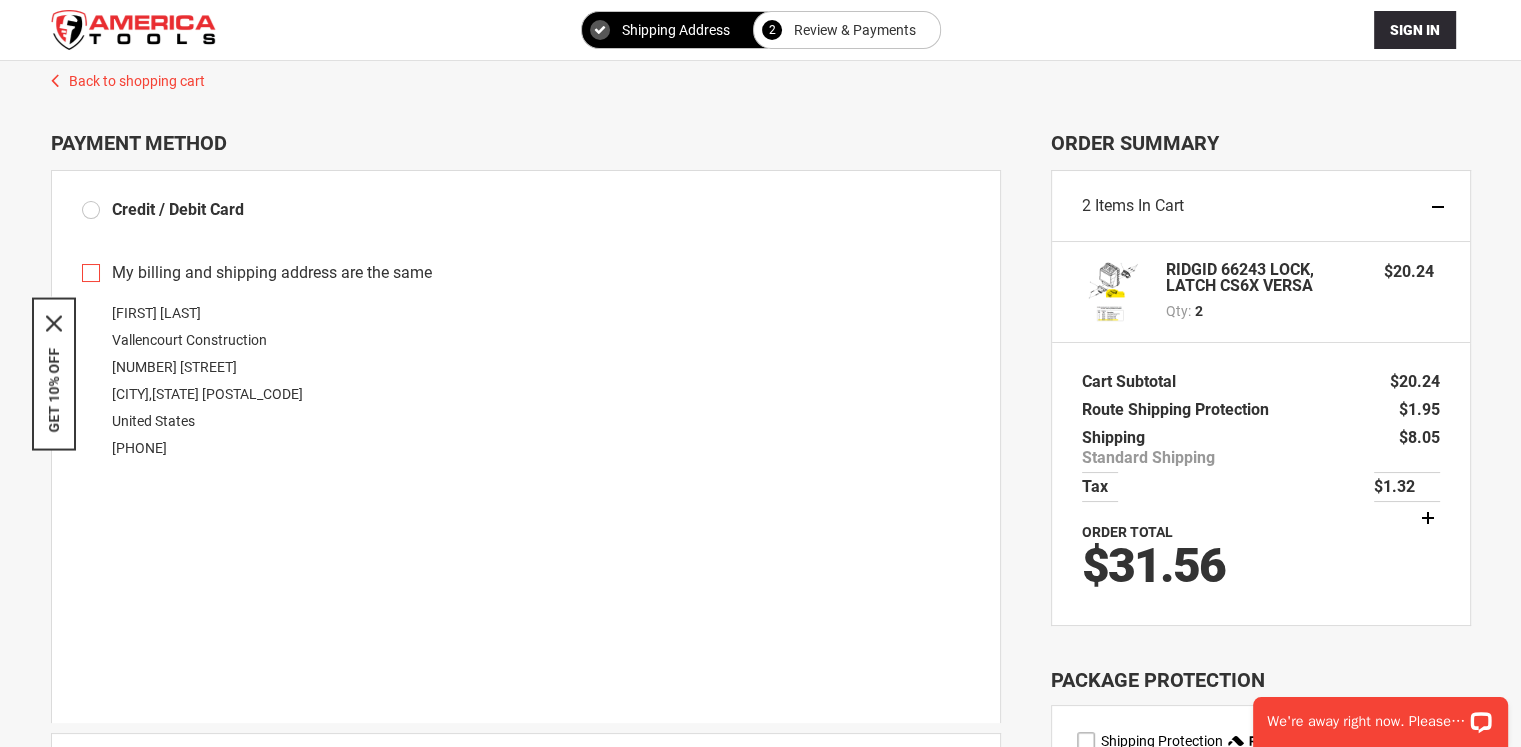click on "Order Summary" at bounding box center (1261, 143) 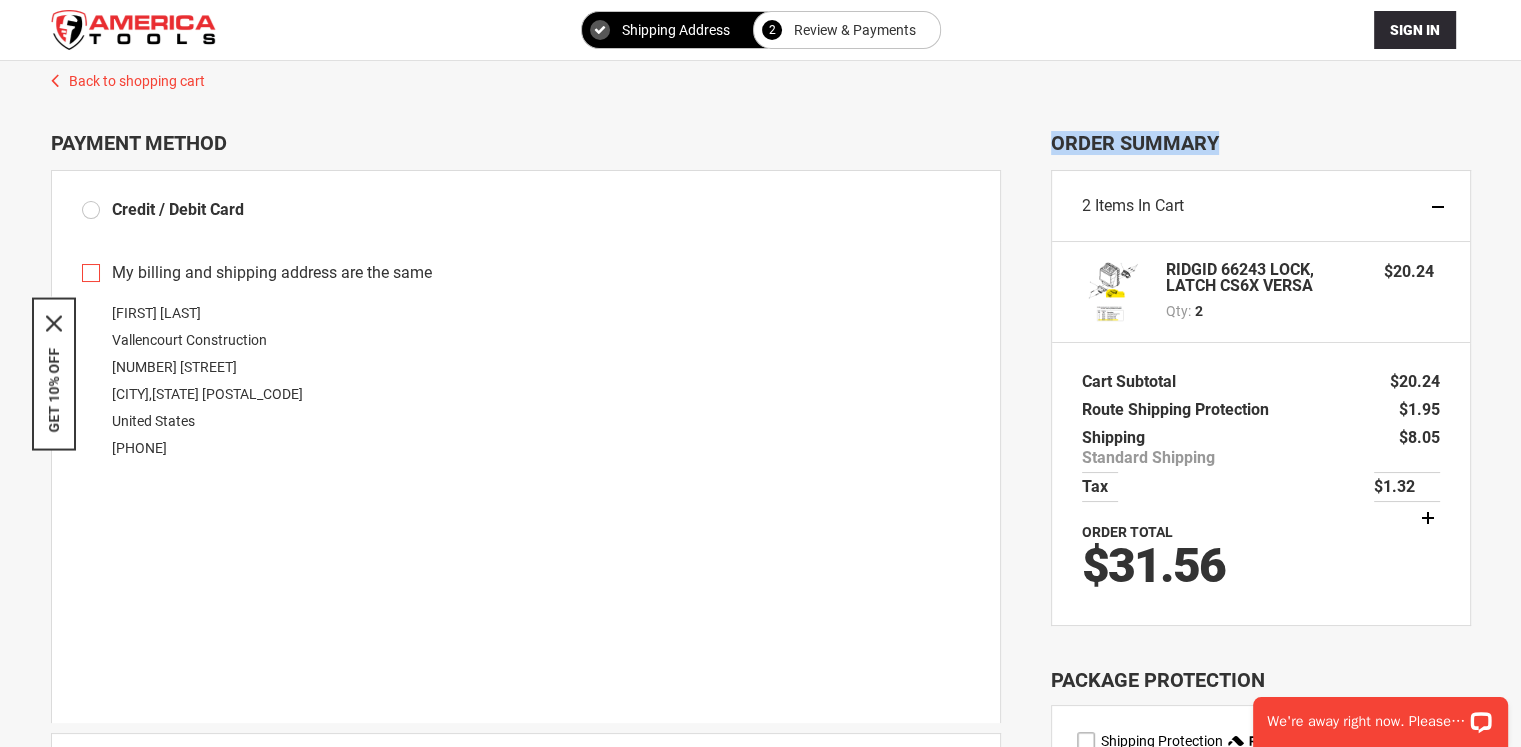 drag, startPoint x: 1227, startPoint y: 151, endPoint x: 1054, endPoint y: 141, distance: 173.28877 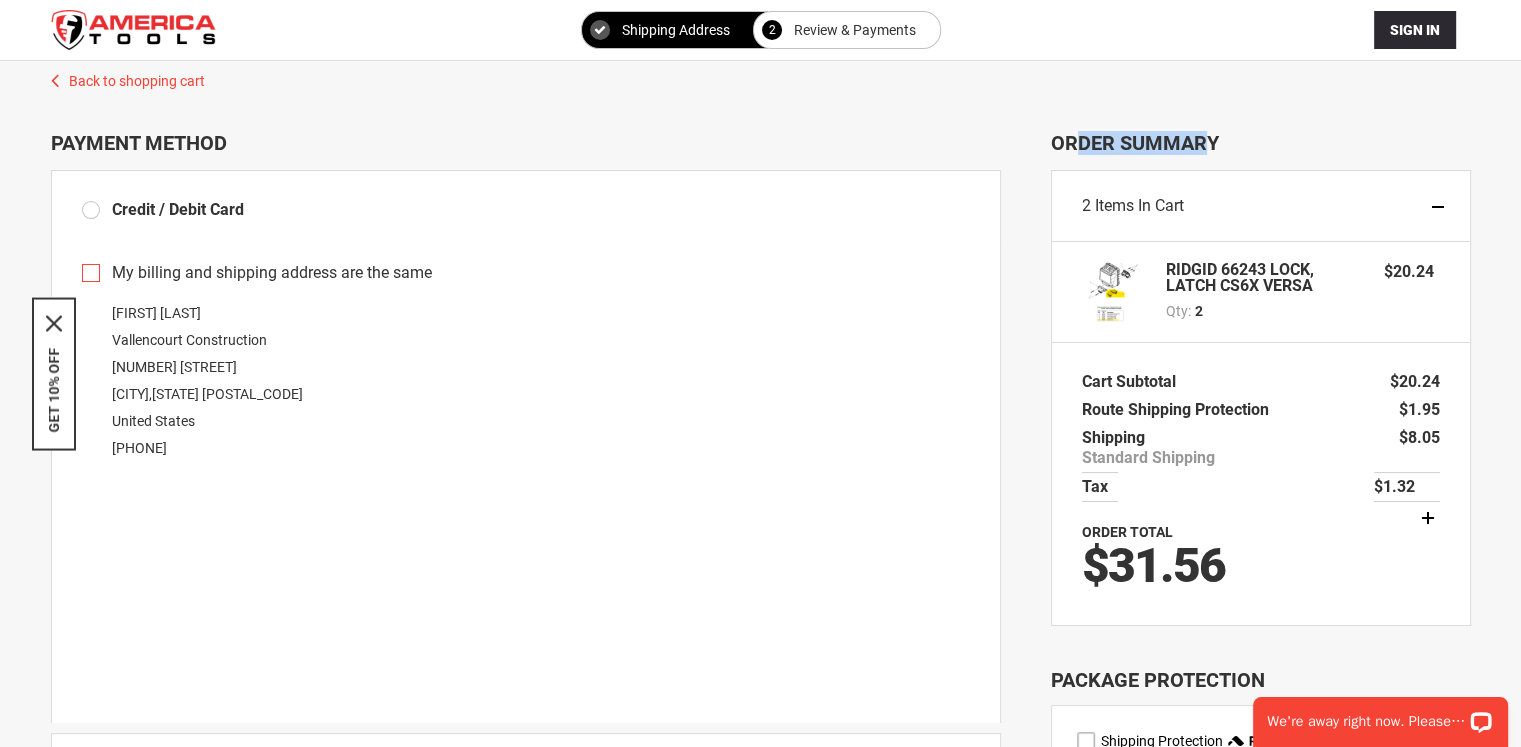 drag, startPoint x: 1206, startPoint y: 144, endPoint x: 1077, endPoint y: 142, distance: 129.0155 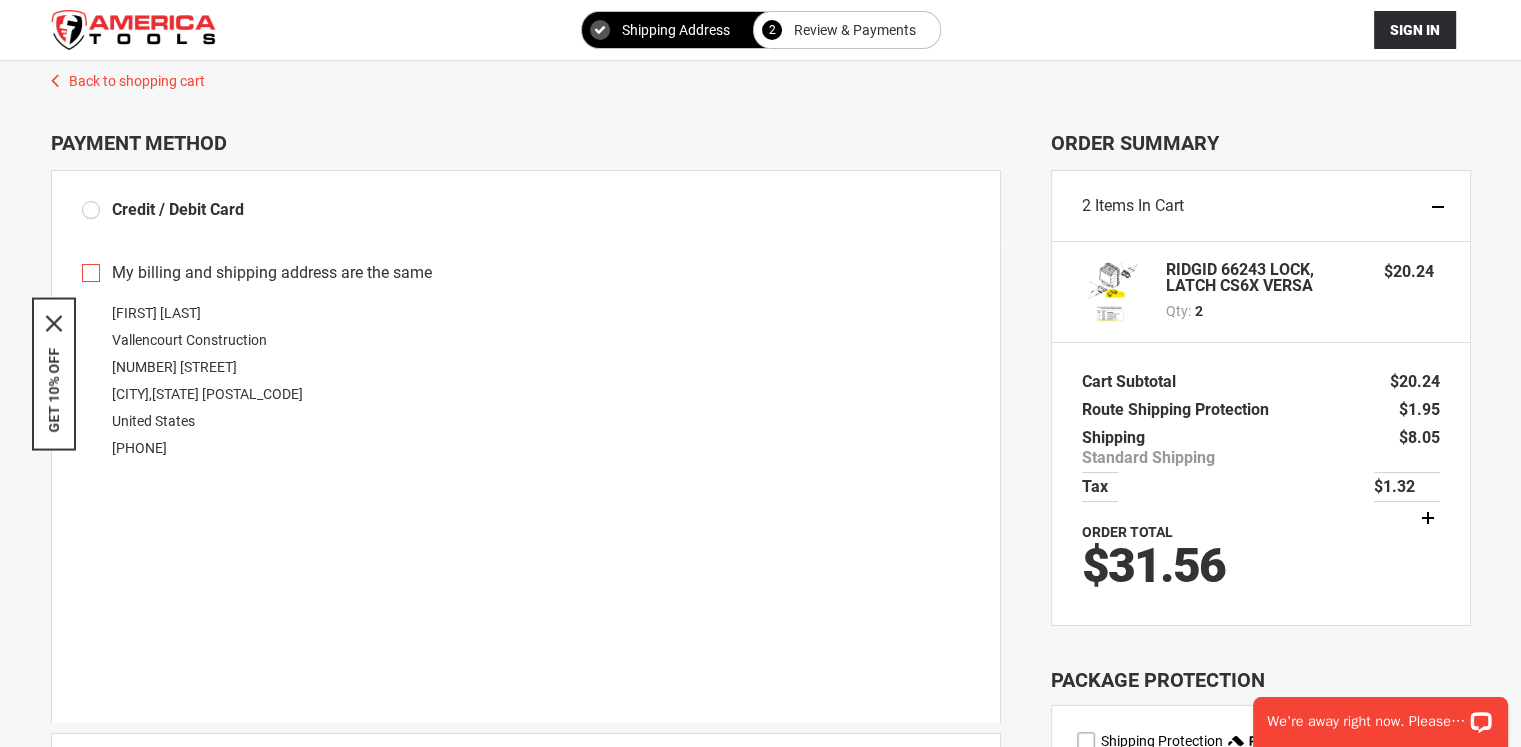 click on "Order Summary" at bounding box center (1261, 143) 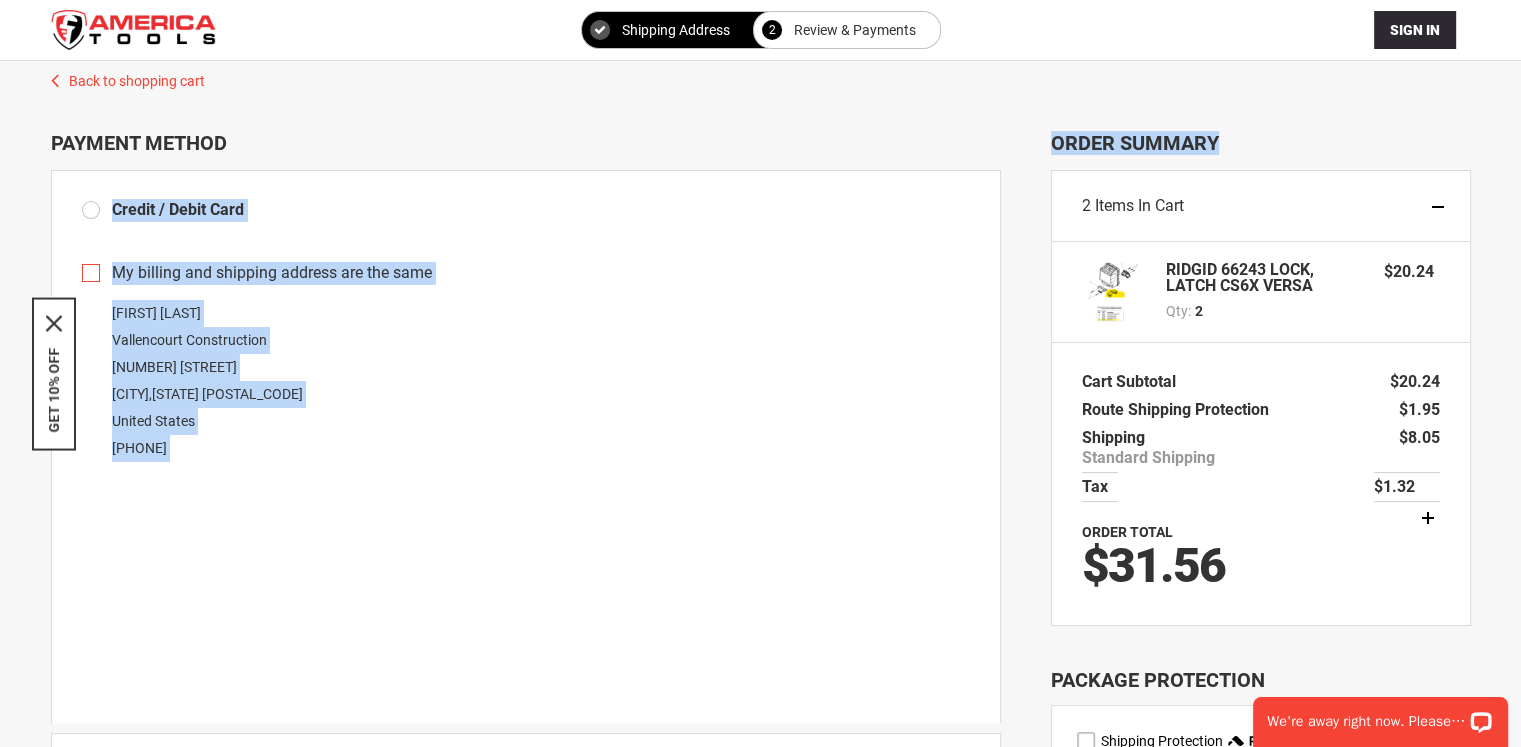drag, startPoint x: 1229, startPoint y: 143, endPoint x: 952, endPoint y: 144, distance: 277.0018 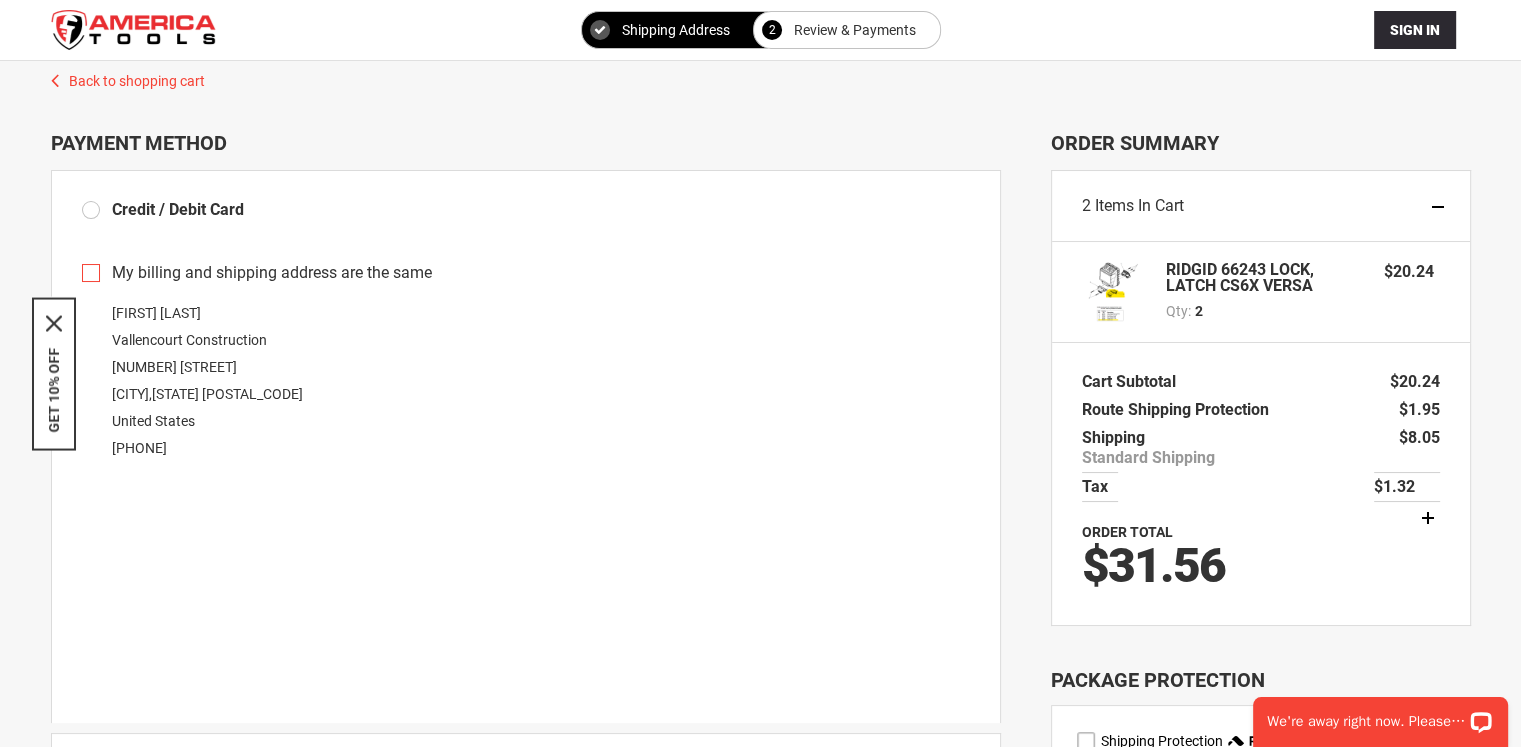 click on "Order Summary
2
Items in Cart
RIDGID 66243 LOCK, LATCH CS6X VERSA
Qty
2
$20.24
Order Summary
Cart Subtotal
$20.24
Route Shipping Protection
$1.95" at bounding box center (1261, 378) 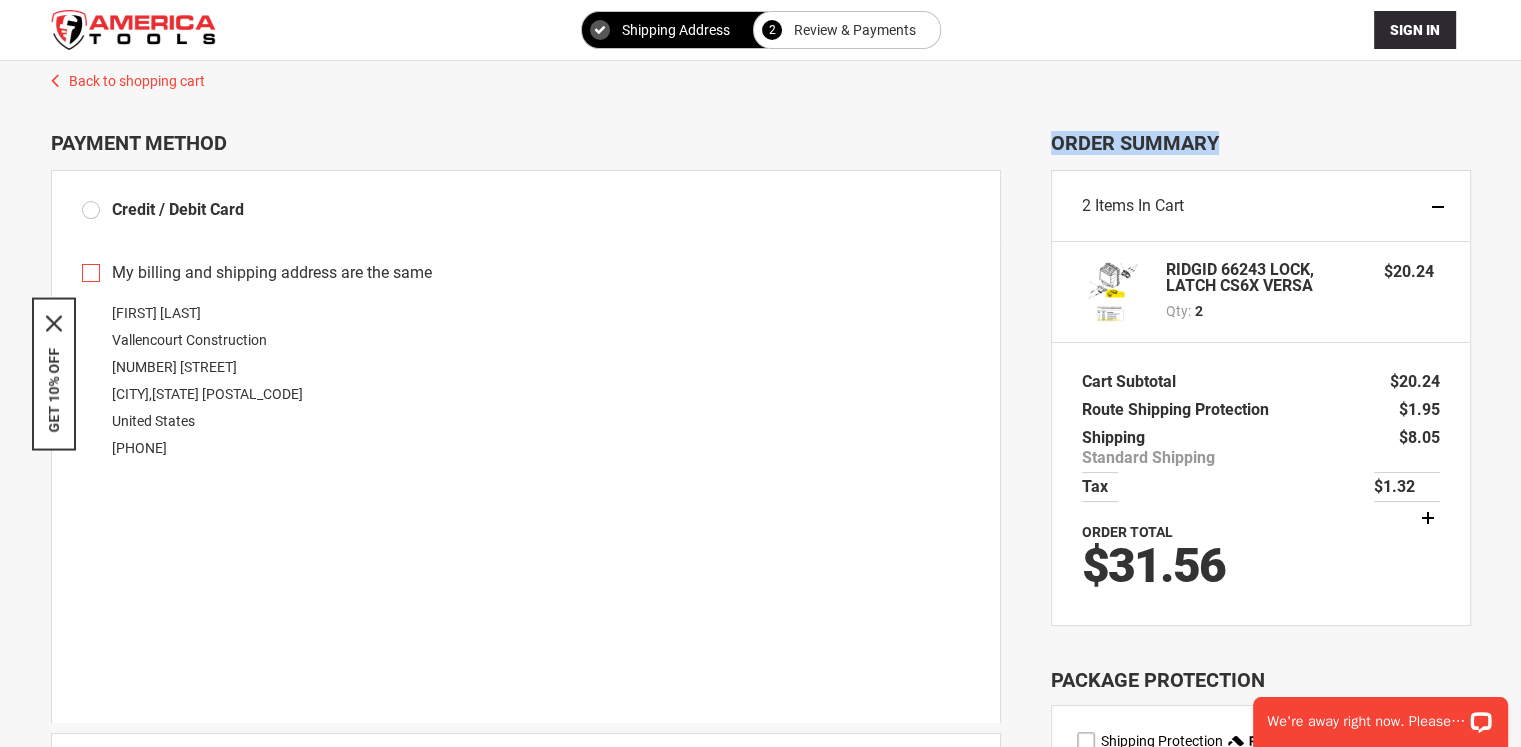 drag, startPoint x: 1229, startPoint y: 143, endPoint x: 1051, endPoint y: 133, distance: 178.28067 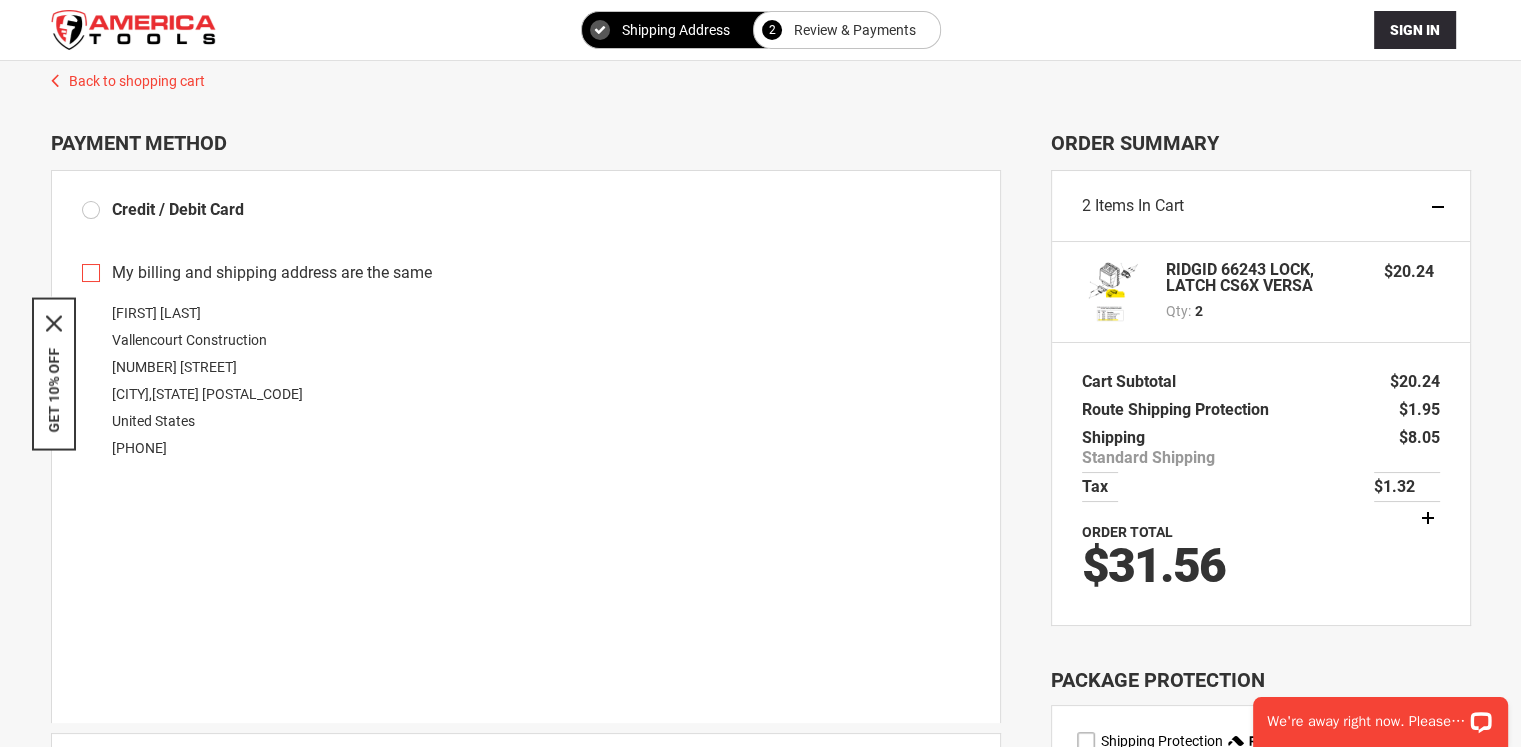 click on "Order Summary" at bounding box center [1261, 143] 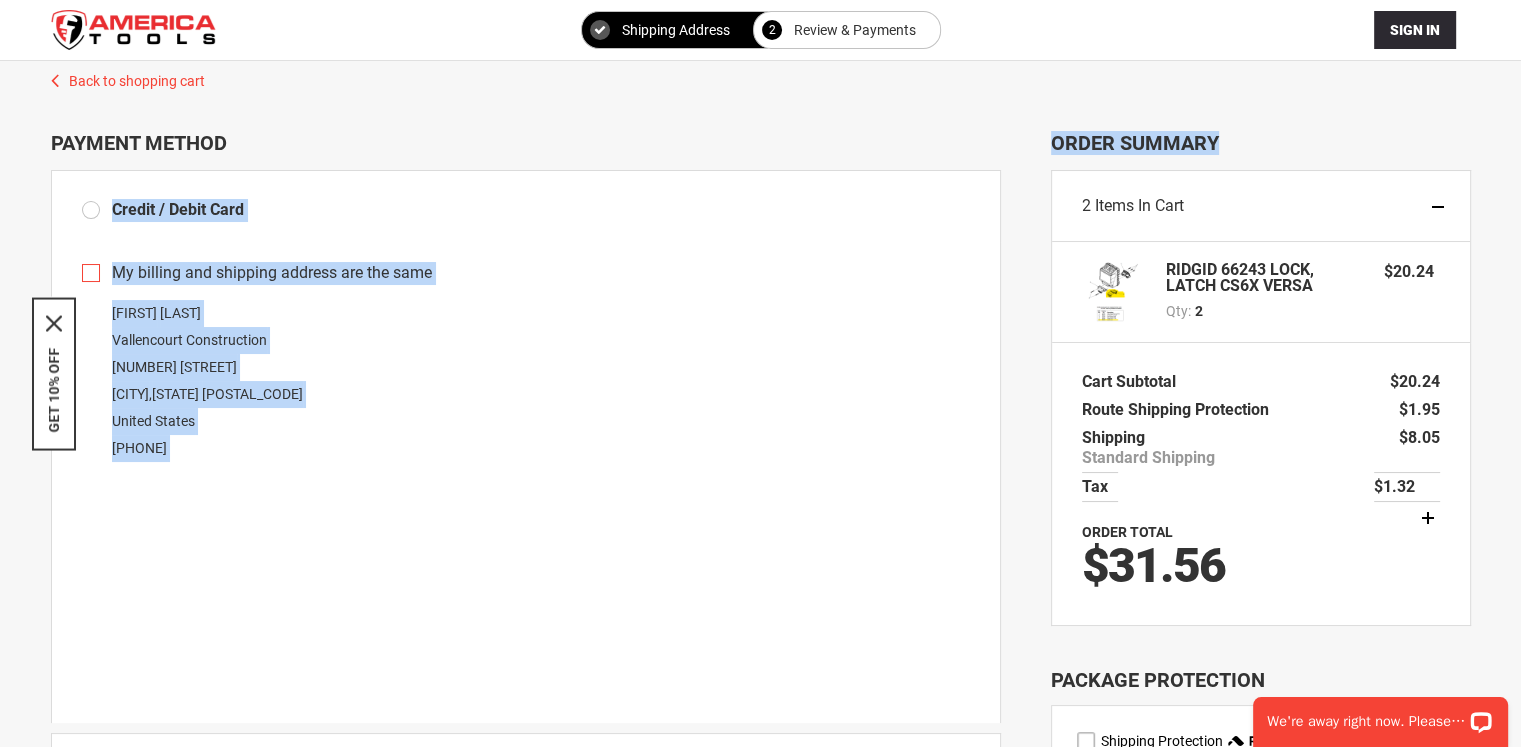 drag, startPoint x: 1225, startPoint y: 144, endPoint x: 1044, endPoint y: 141, distance: 181.02486 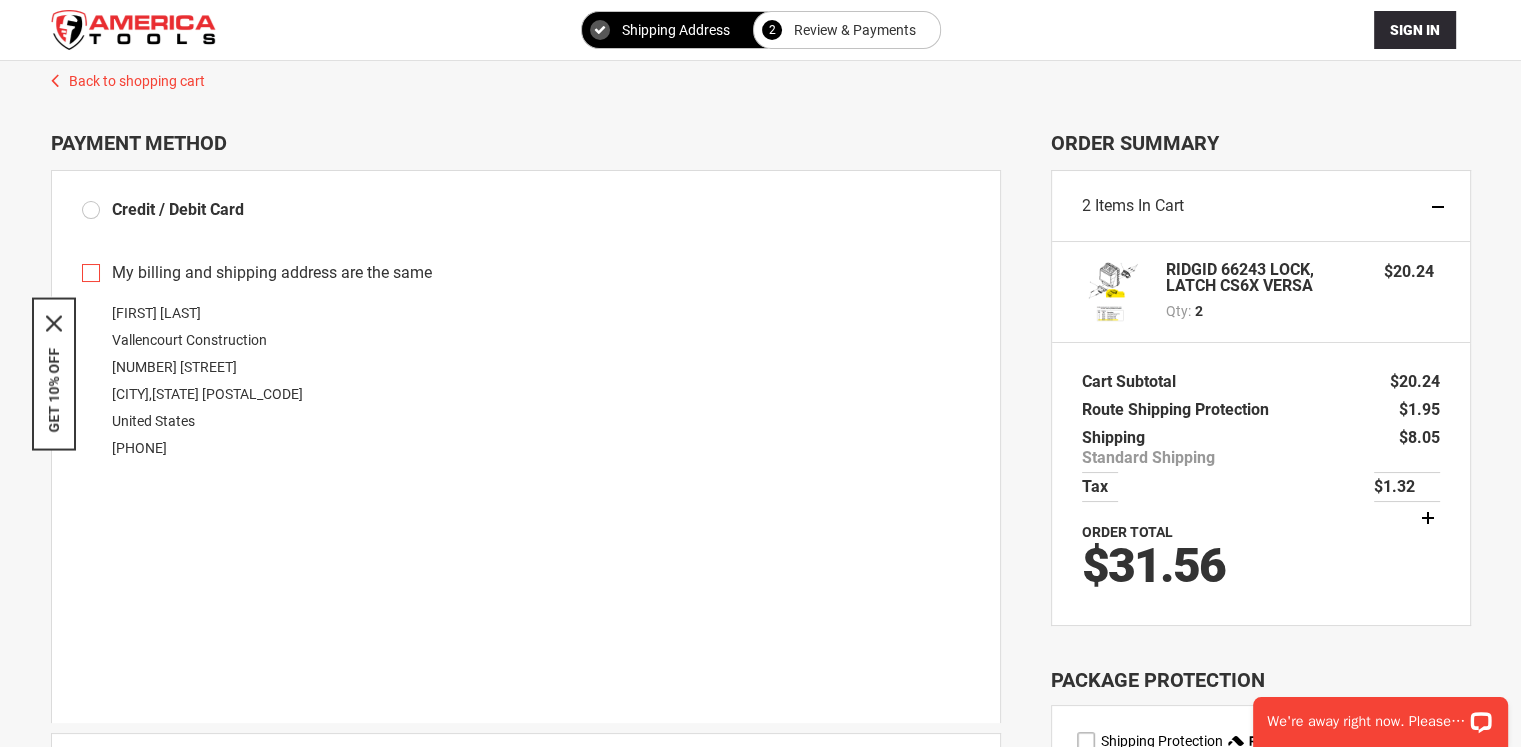 click on "Order Summary" at bounding box center (1261, 143) 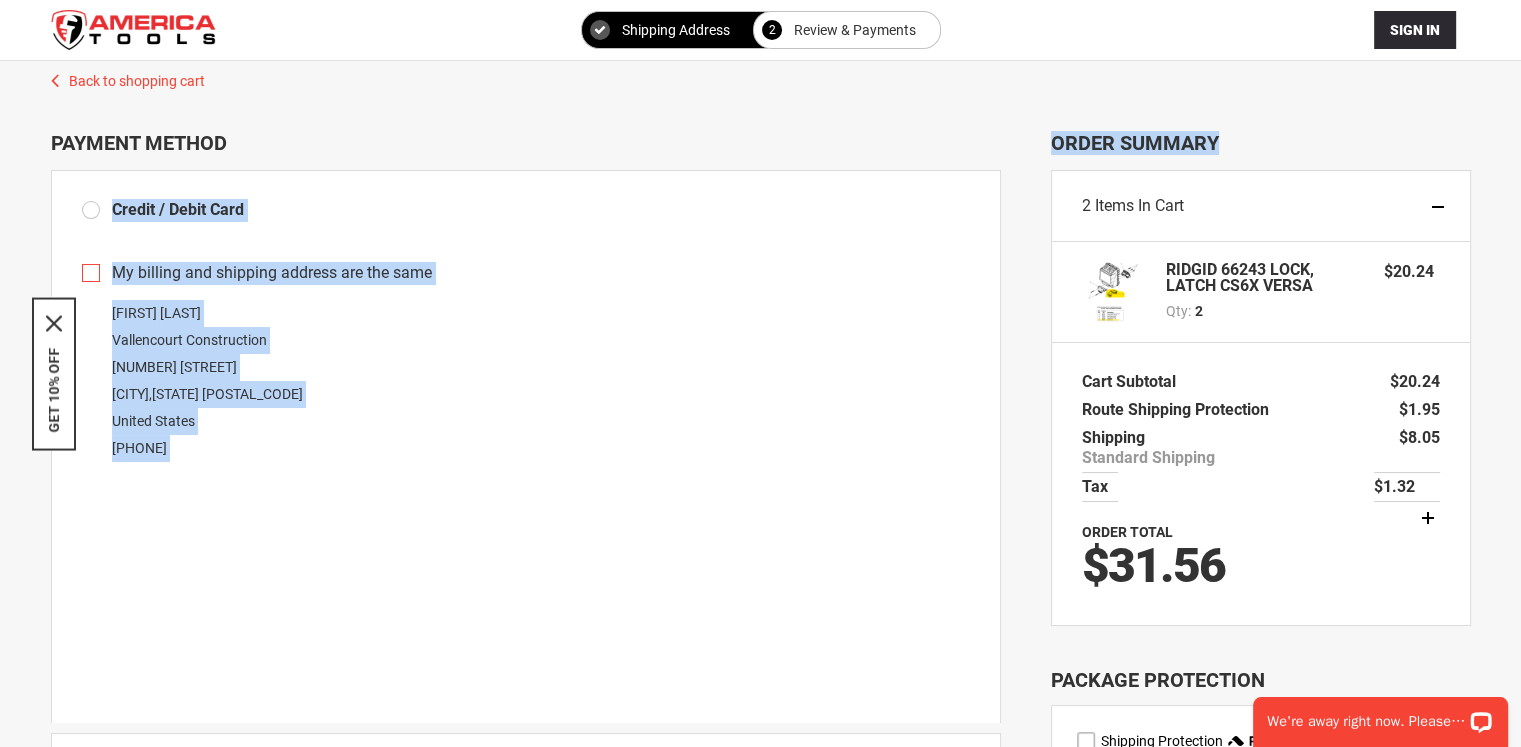 drag, startPoint x: 1239, startPoint y: 143, endPoint x: 1034, endPoint y: 137, distance: 205.08778 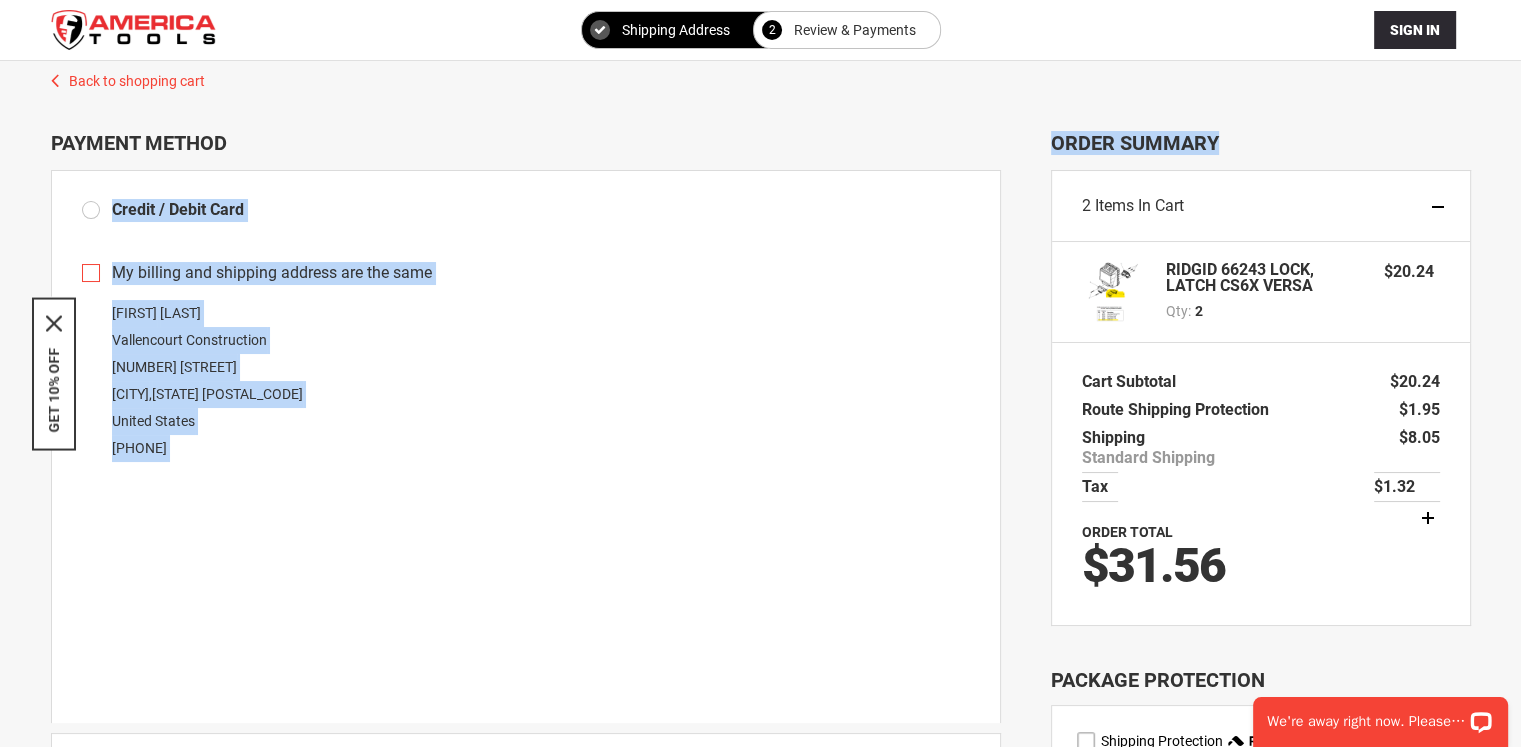 drag, startPoint x: 1049, startPoint y: 137, endPoint x: 1219, endPoint y: 150, distance: 170.49634 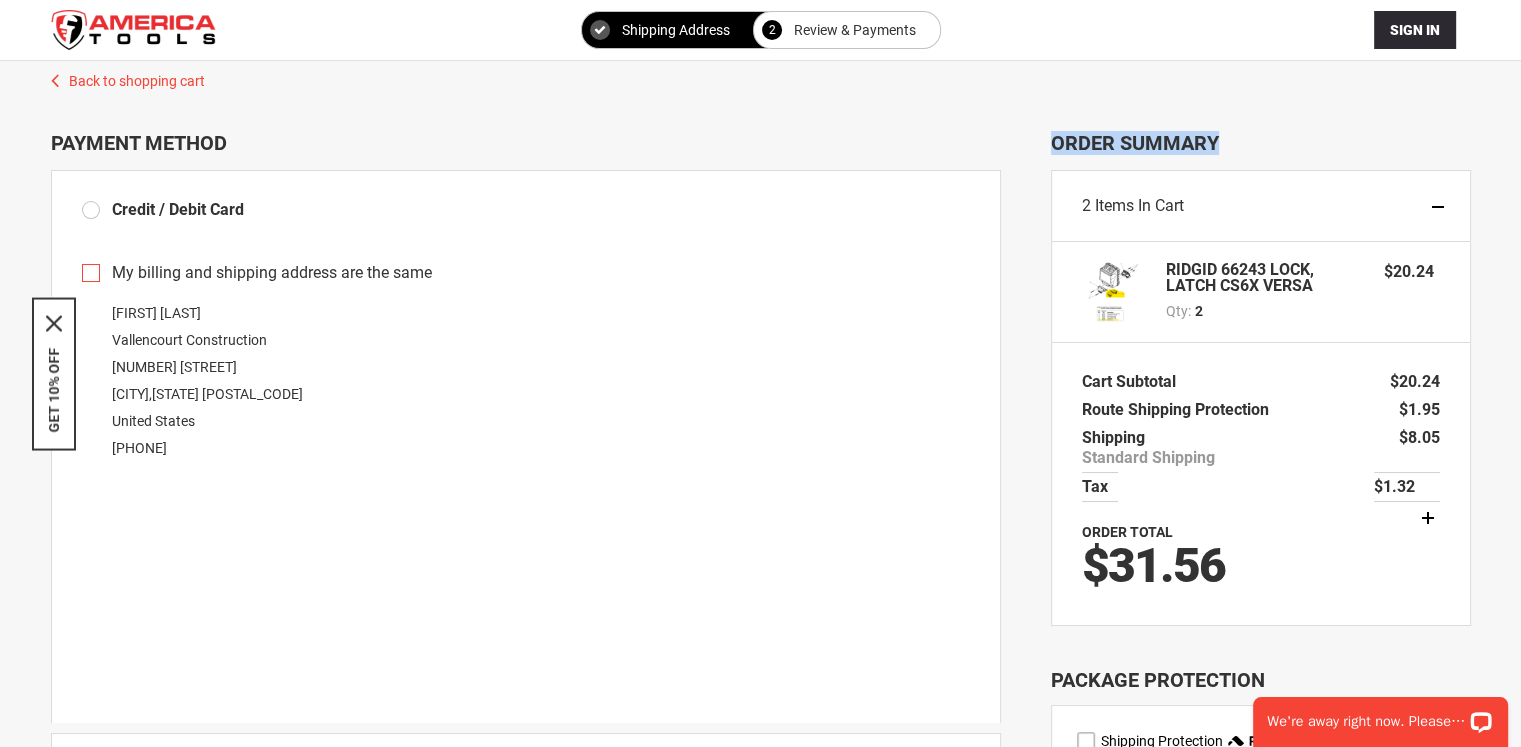 drag, startPoint x: 1228, startPoint y: 146, endPoint x: 1067, endPoint y: 140, distance: 161.11176 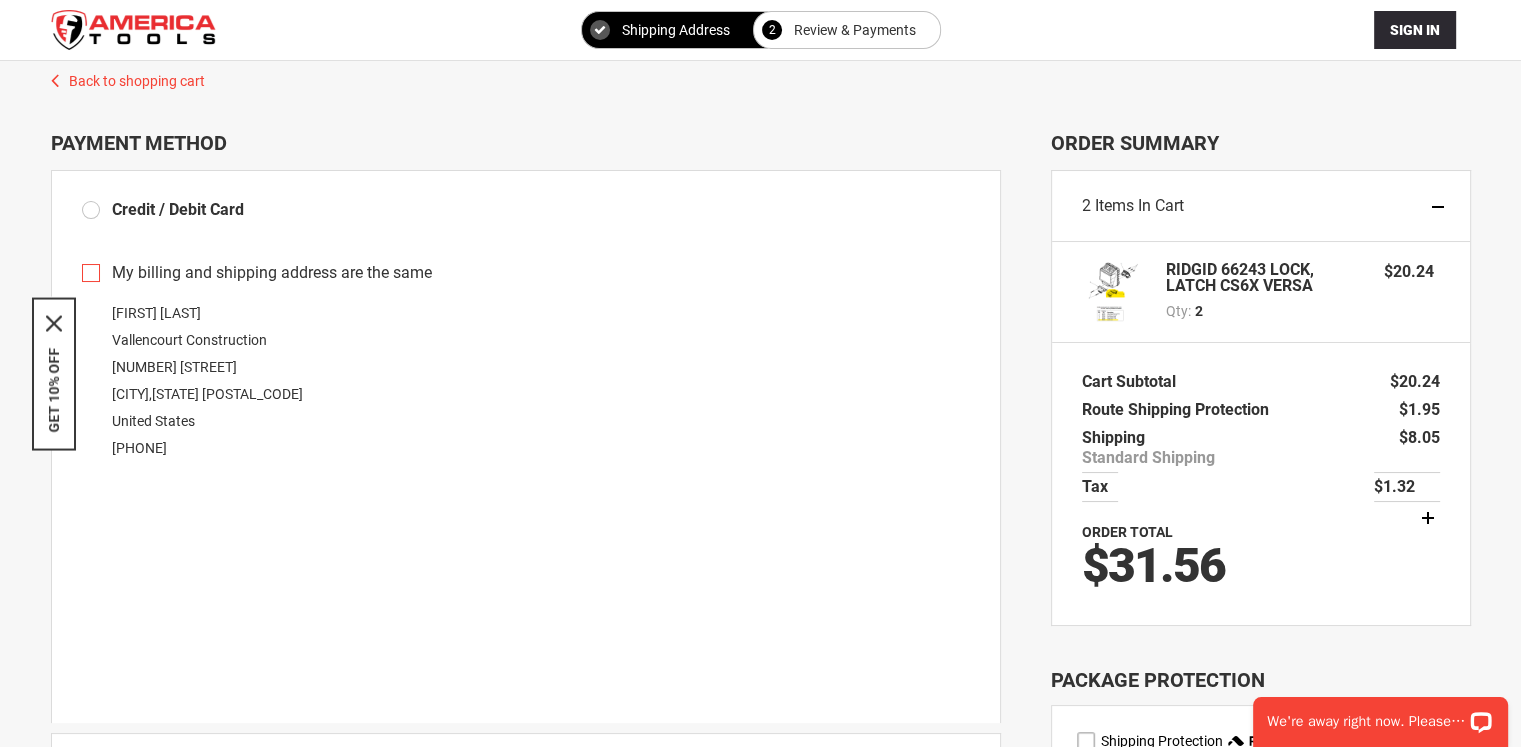 click on "Order Summary" at bounding box center (1261, 143) 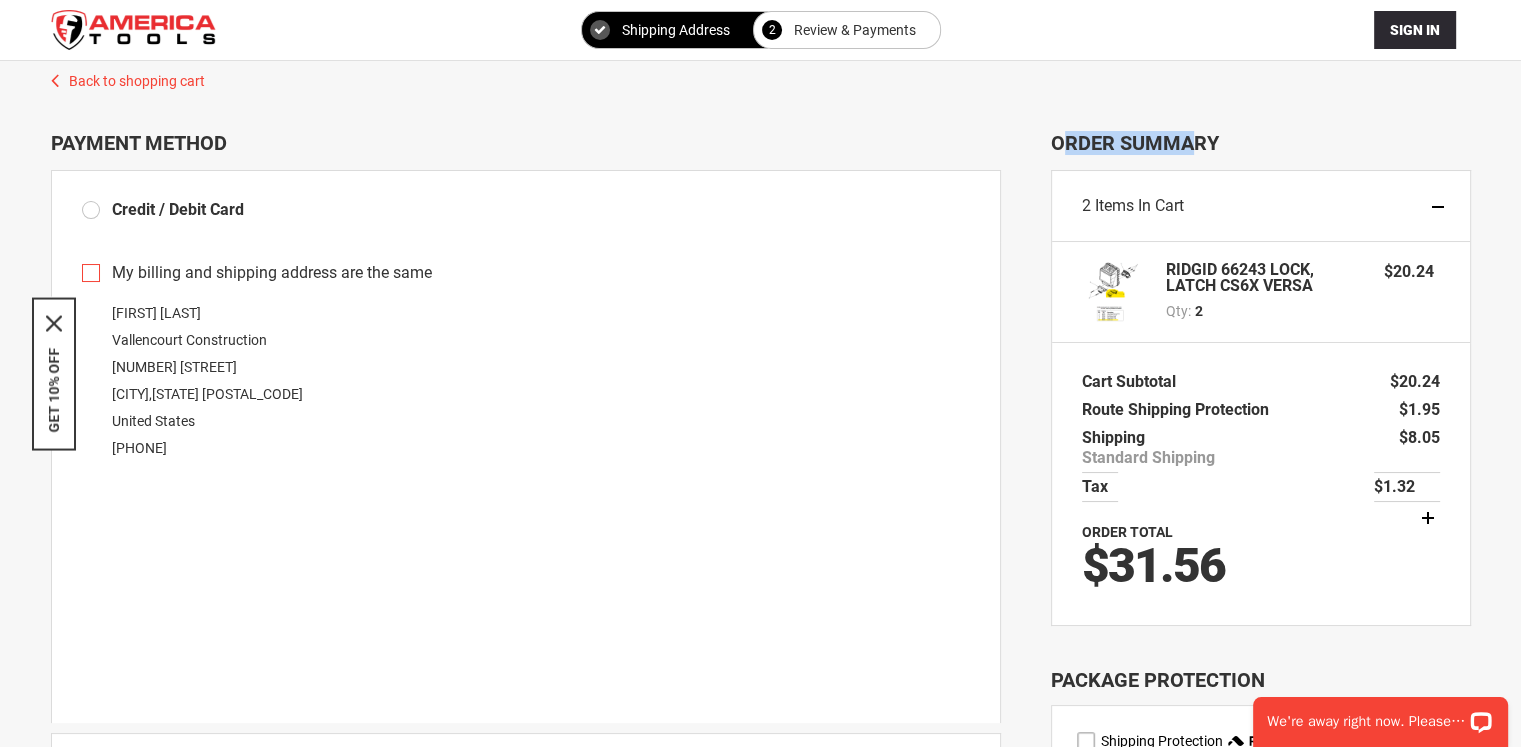 drag, startPoint x: 1059, startPoint y: 141, endPoint x: 1200, endPoint y: 149, distance: 141.22676 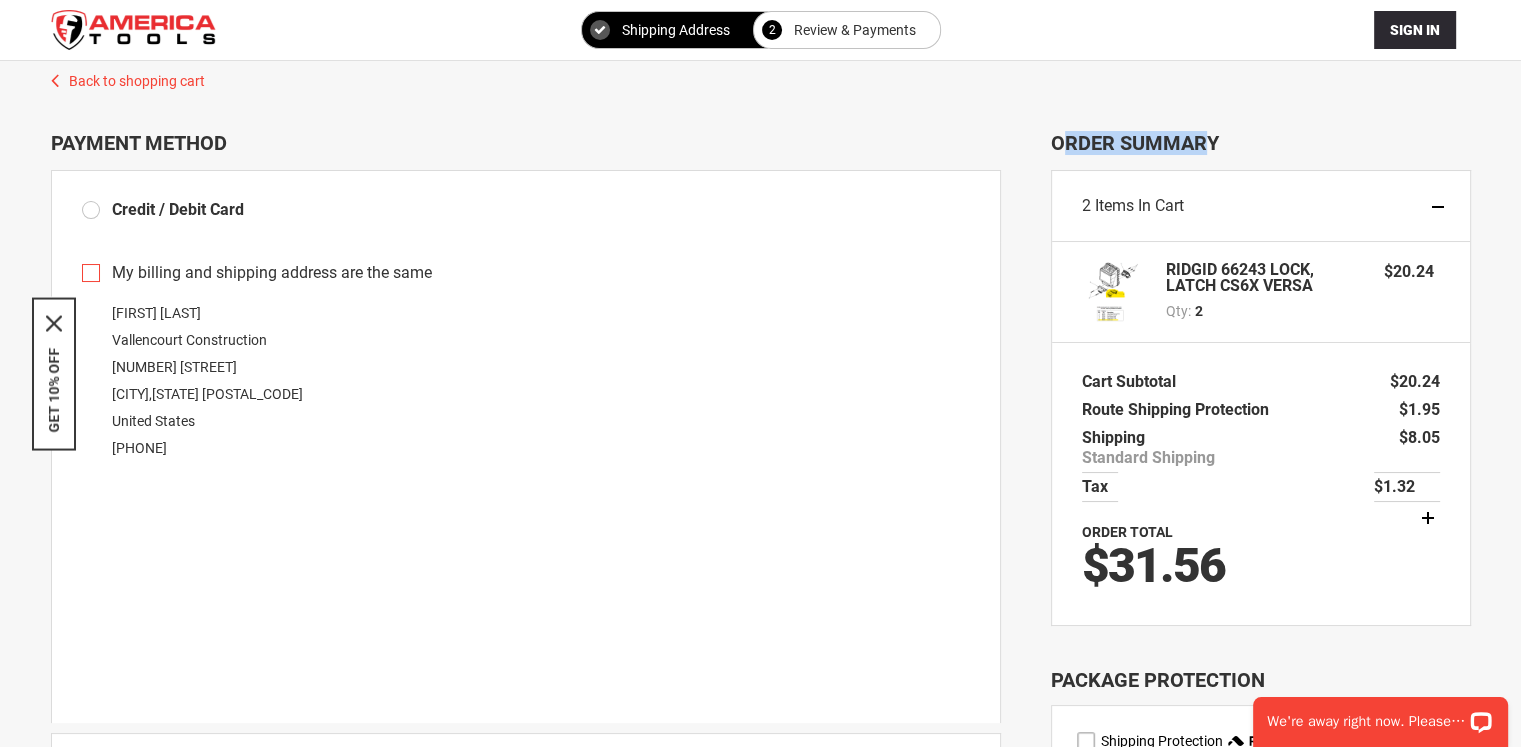 drag, startPoint x: 1200, startPoint y: 149, endPoint x: 1211, endPoint y: 149, distance: 11 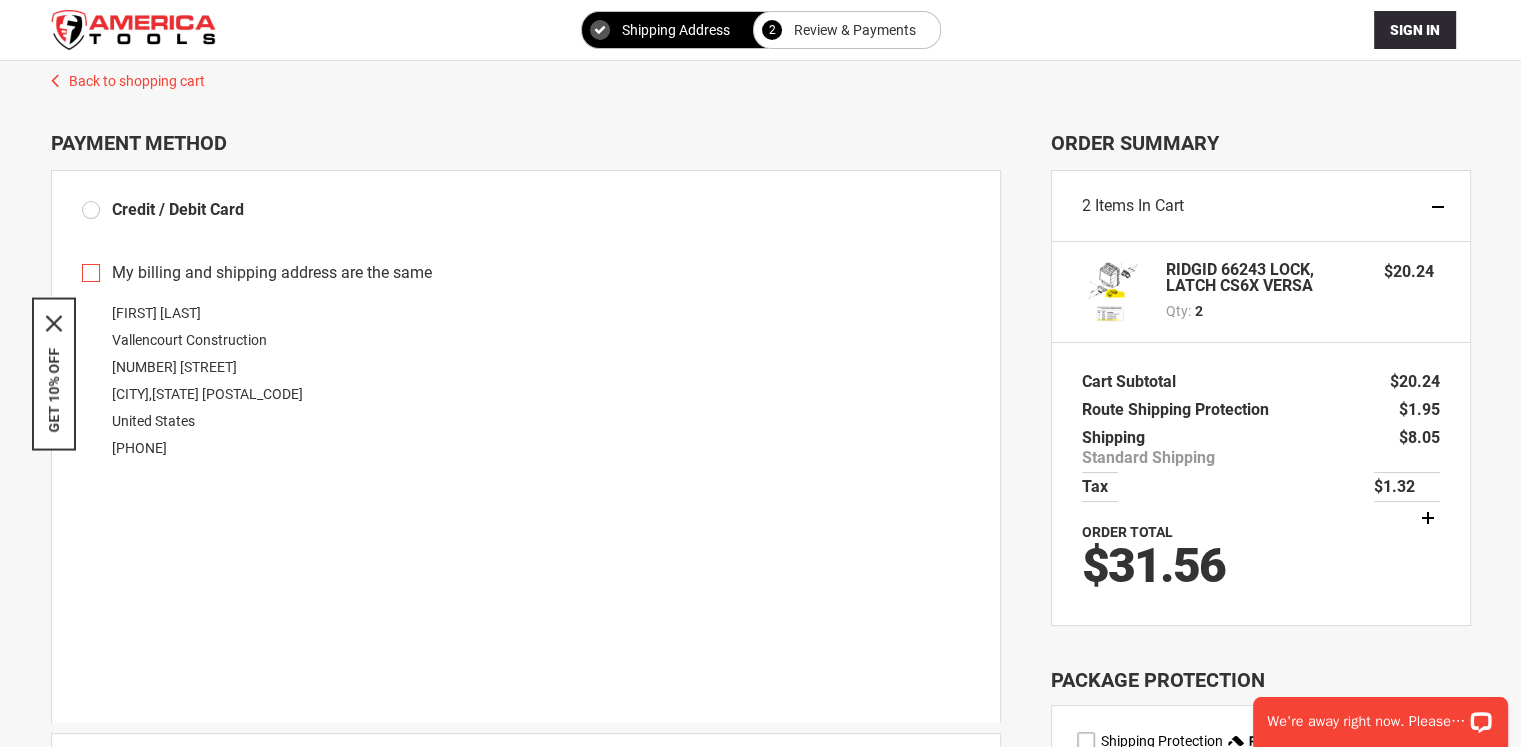 click on "Order Summary" at bounding box center [1261, 143] 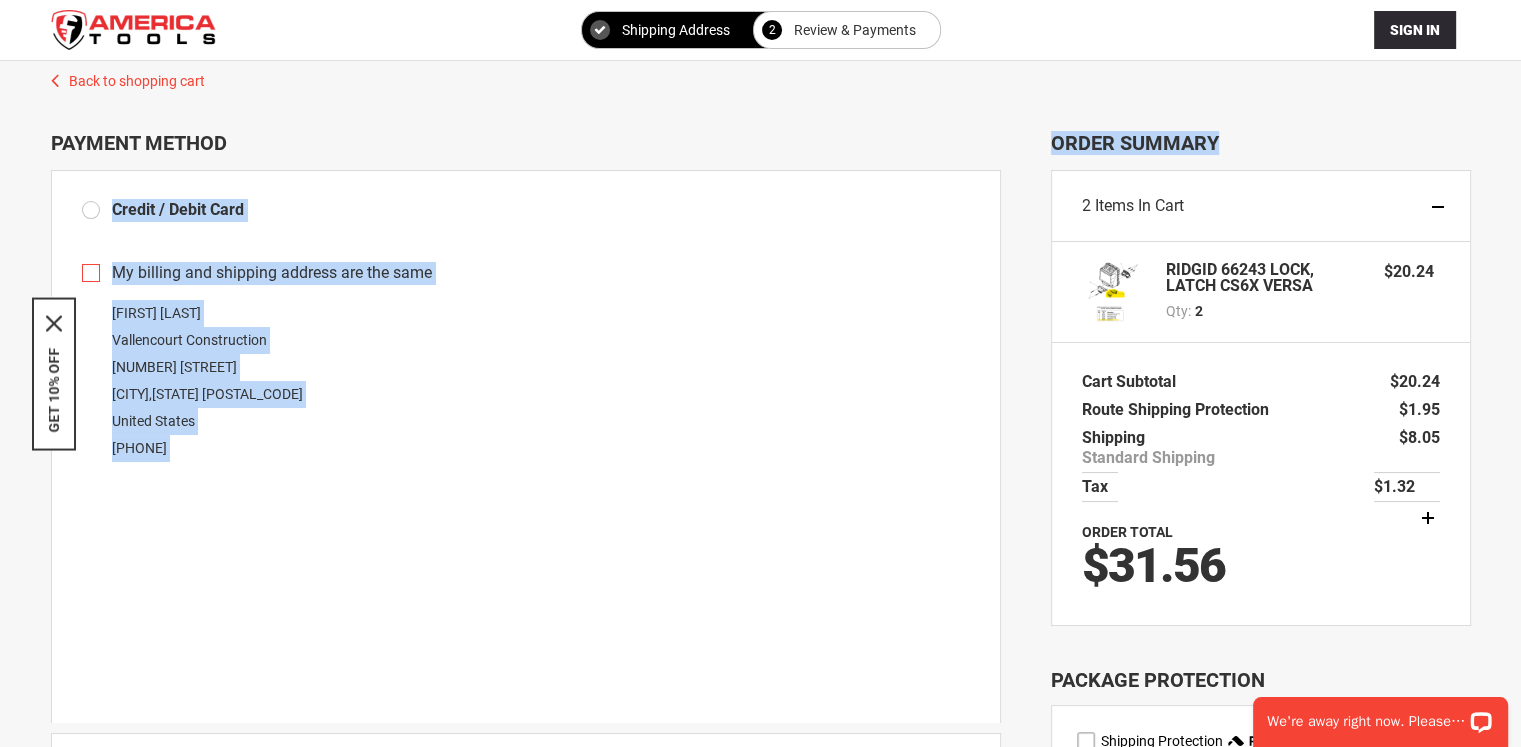 drag, startPoint x: 1218, startPoint y: 143, endPoint x: 1030, endPoint y: 142, distance: 188.00266 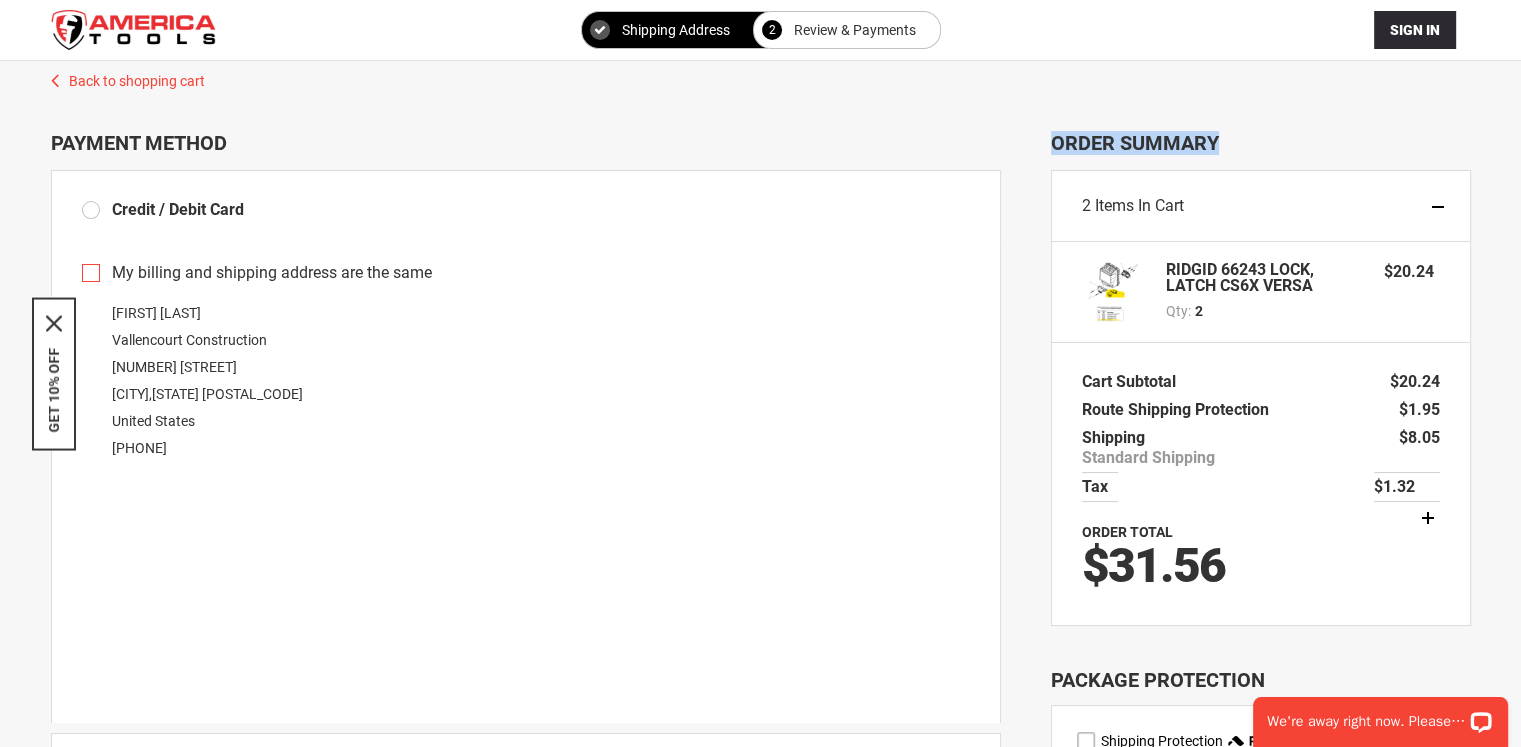drag, startPoint x: 1227, startPoint y: 140, endPoint x: 1054, endPoint y: 140, distance: 173 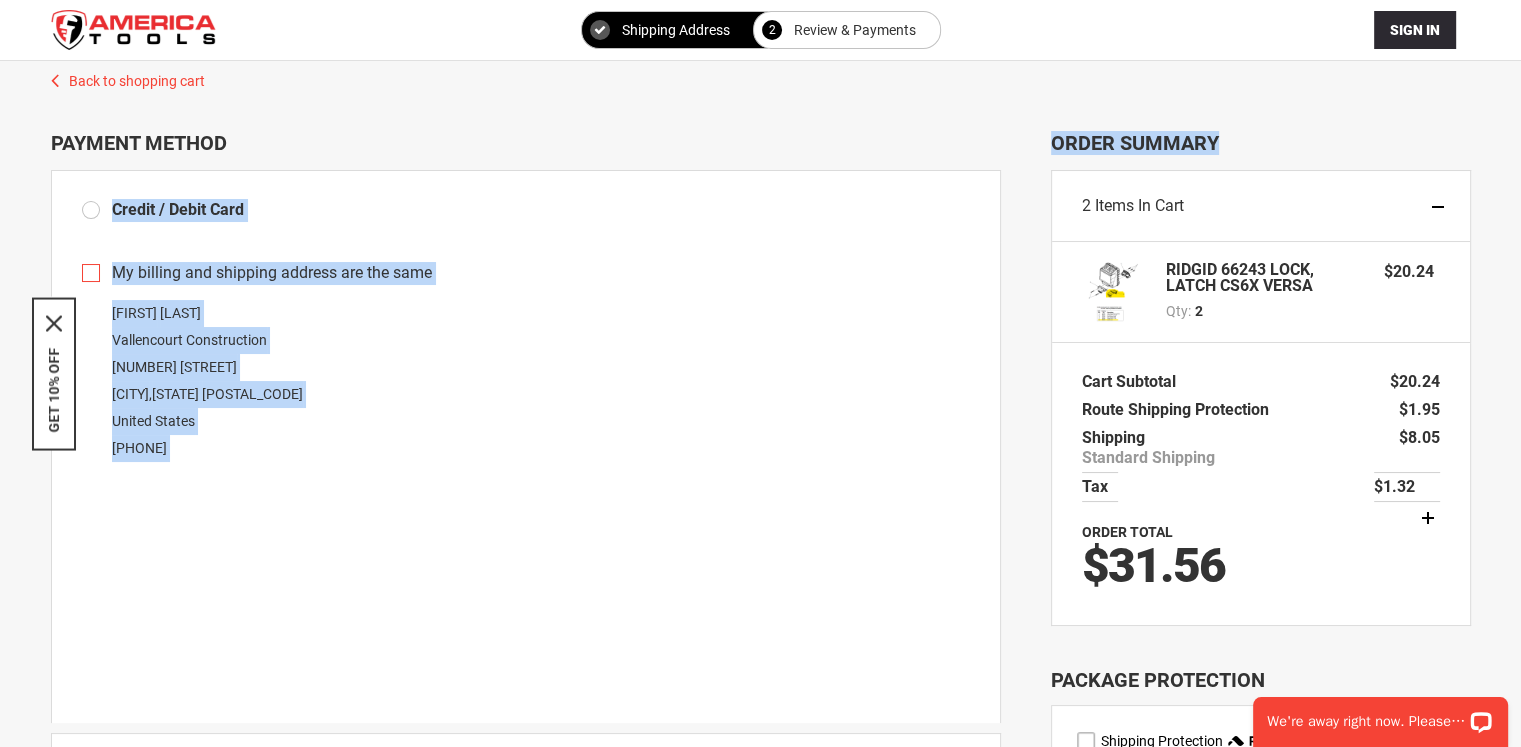 click on "**********" at bounding box center (761, 731) 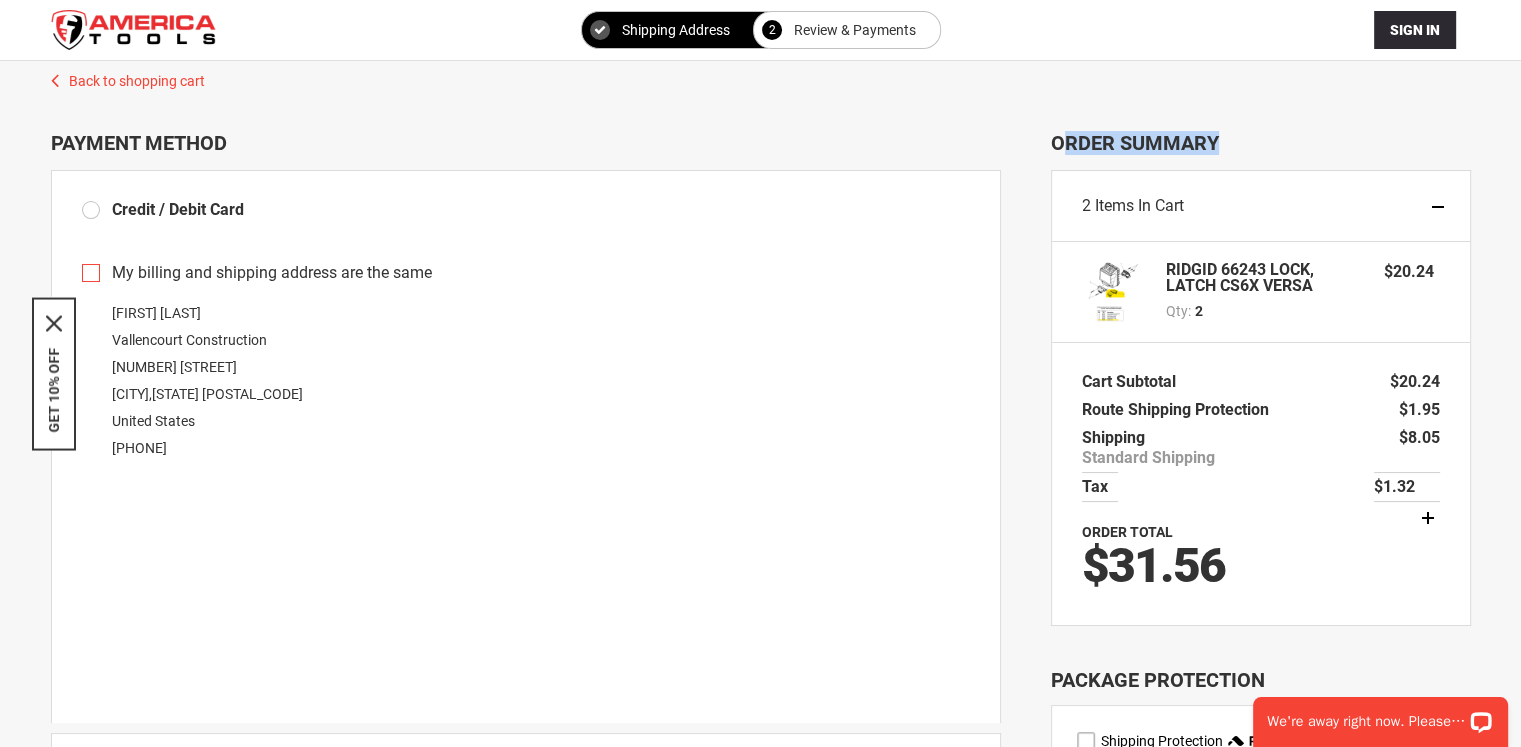 click on "Order Summary" at bounding box center [1261, 143] 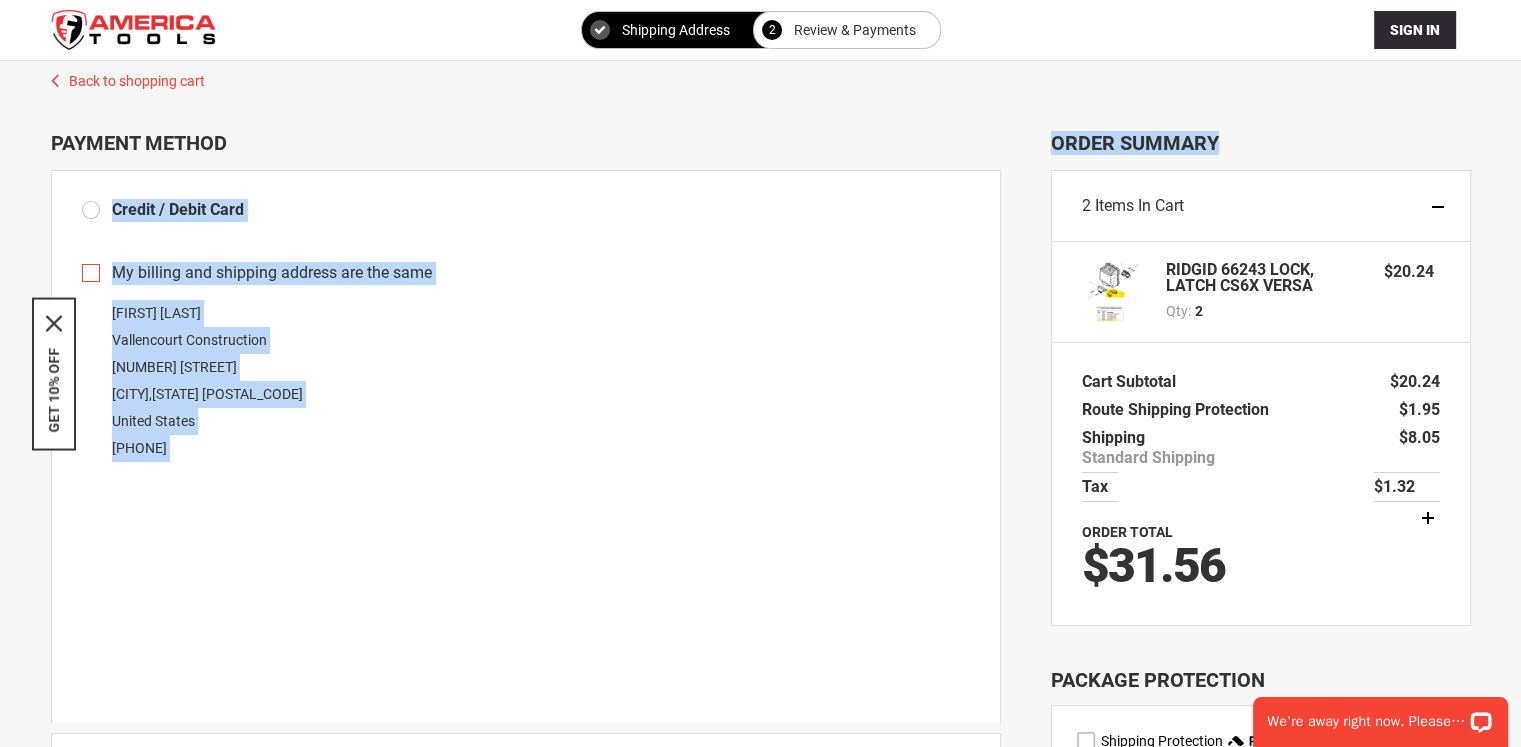 click on "**********" at bounding box center (761, 731) 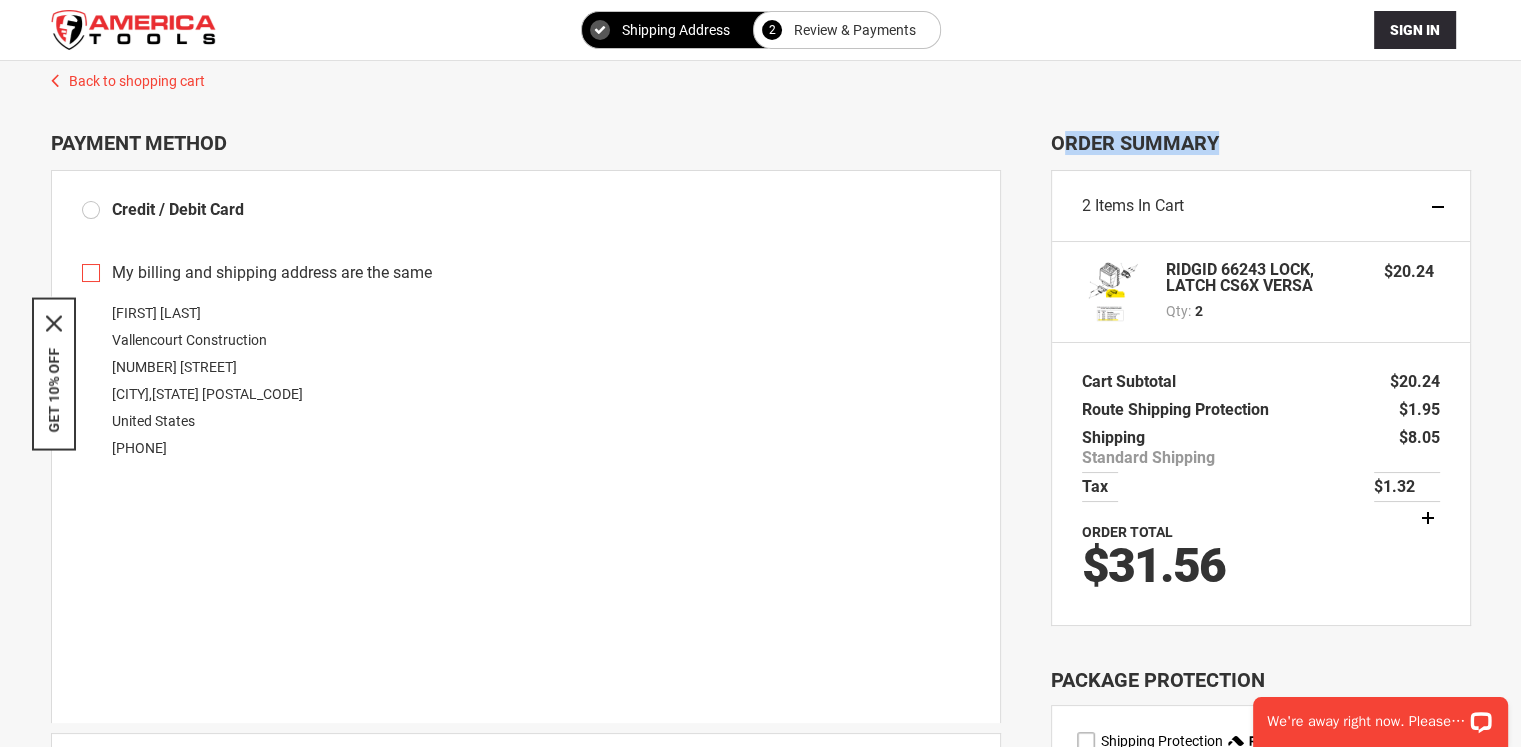 click on "Order Summary" at bounding box center [1261, 143] 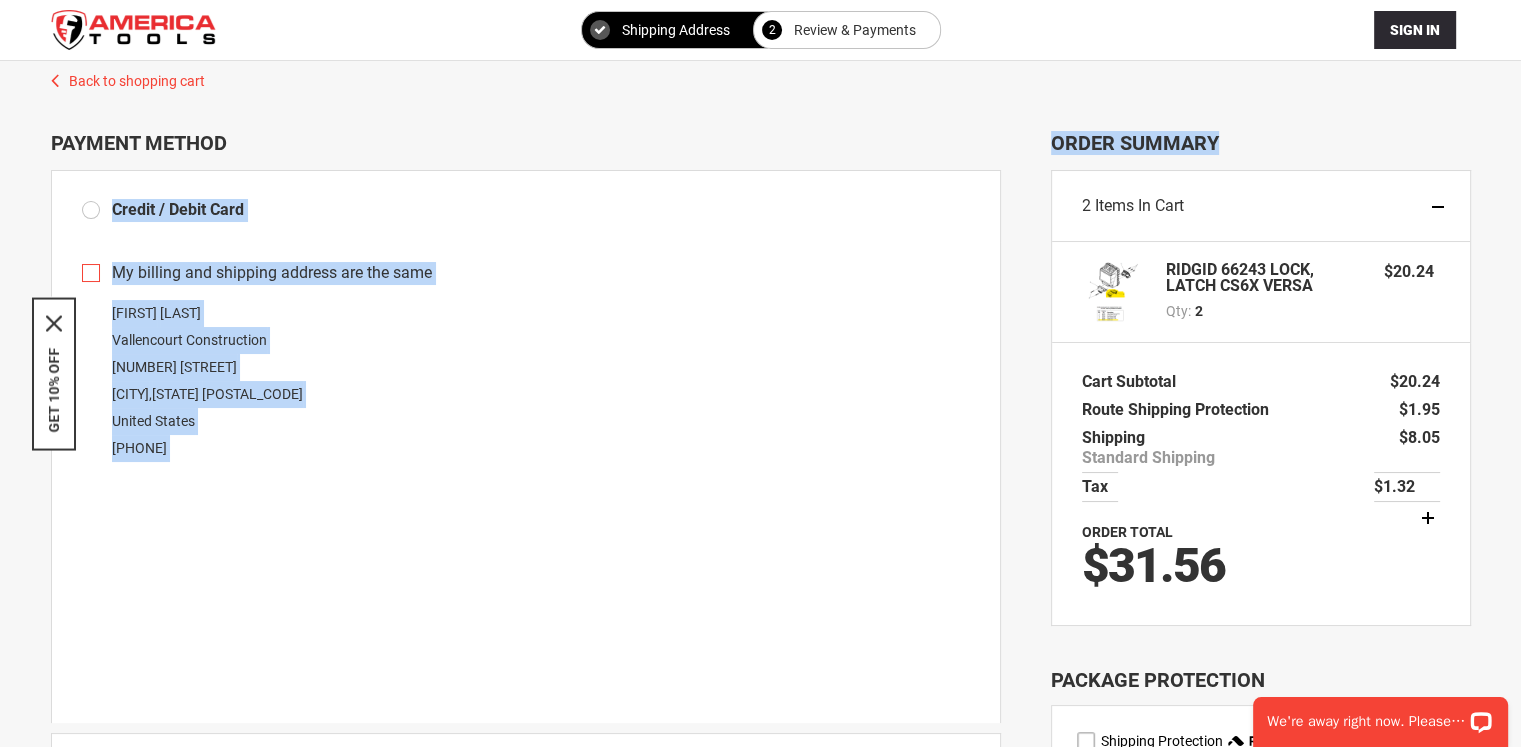 click on "**********" at bounding box center [761, 731] 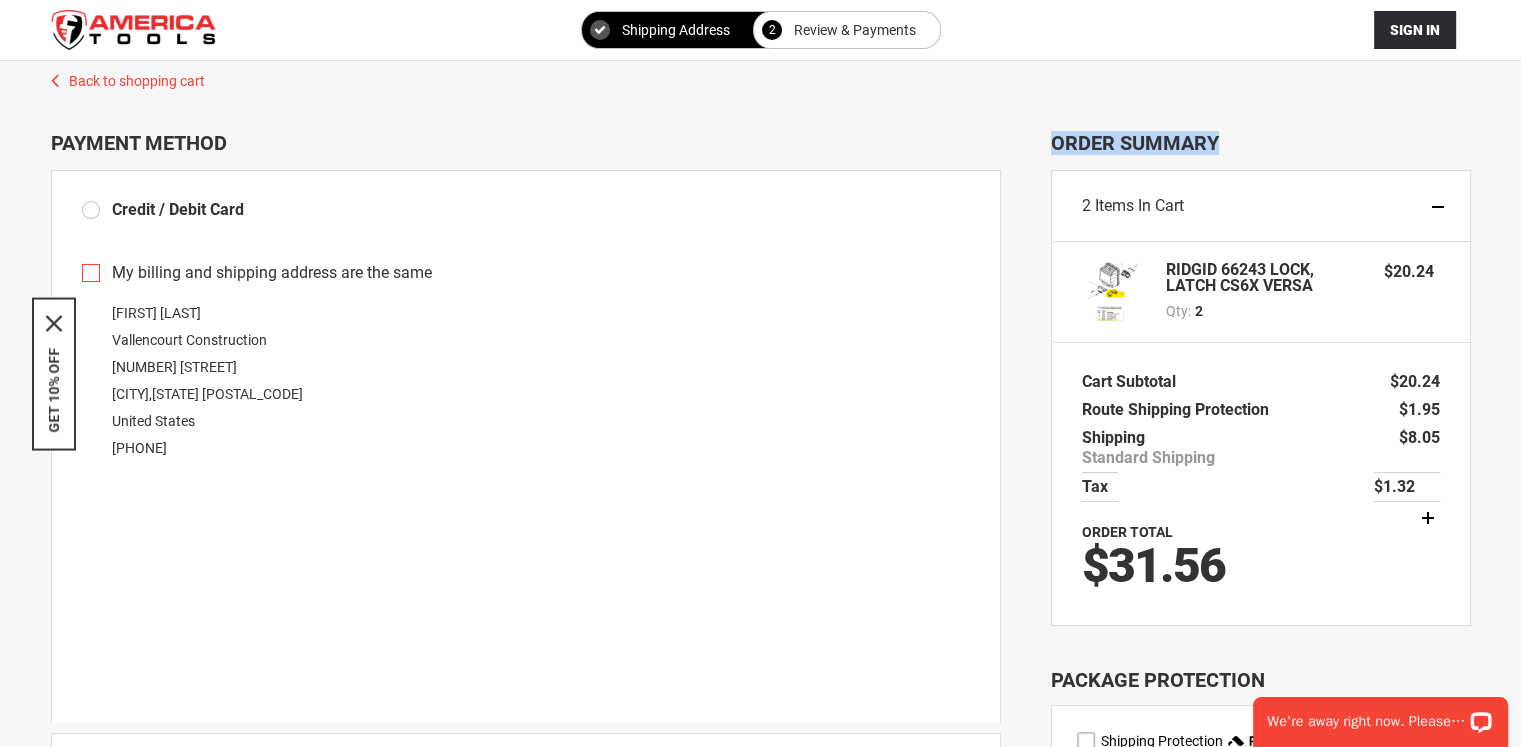 click on "Order Summary" at bounding box center (1261, 143) 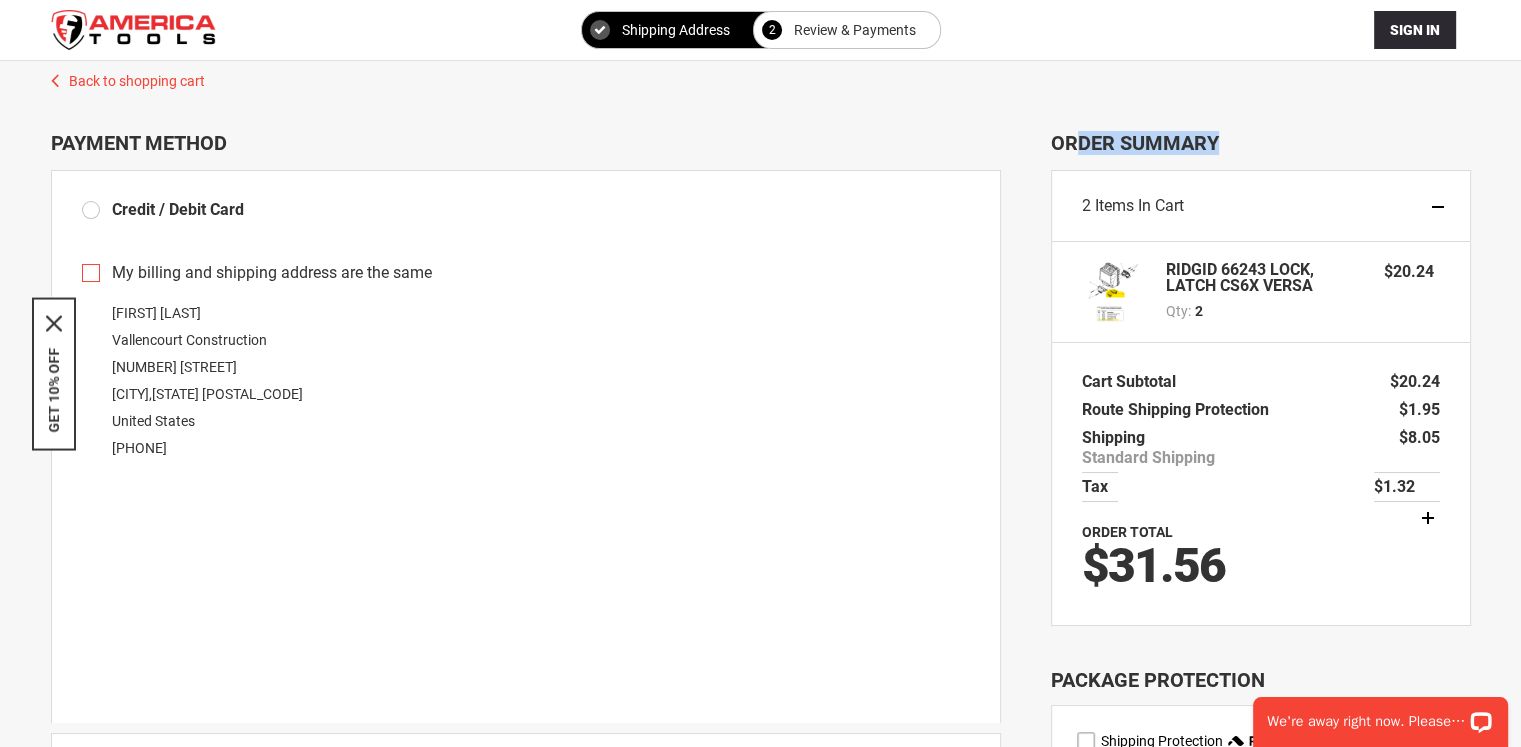 click on "Order Summary" at bounding box center (1261, 143) 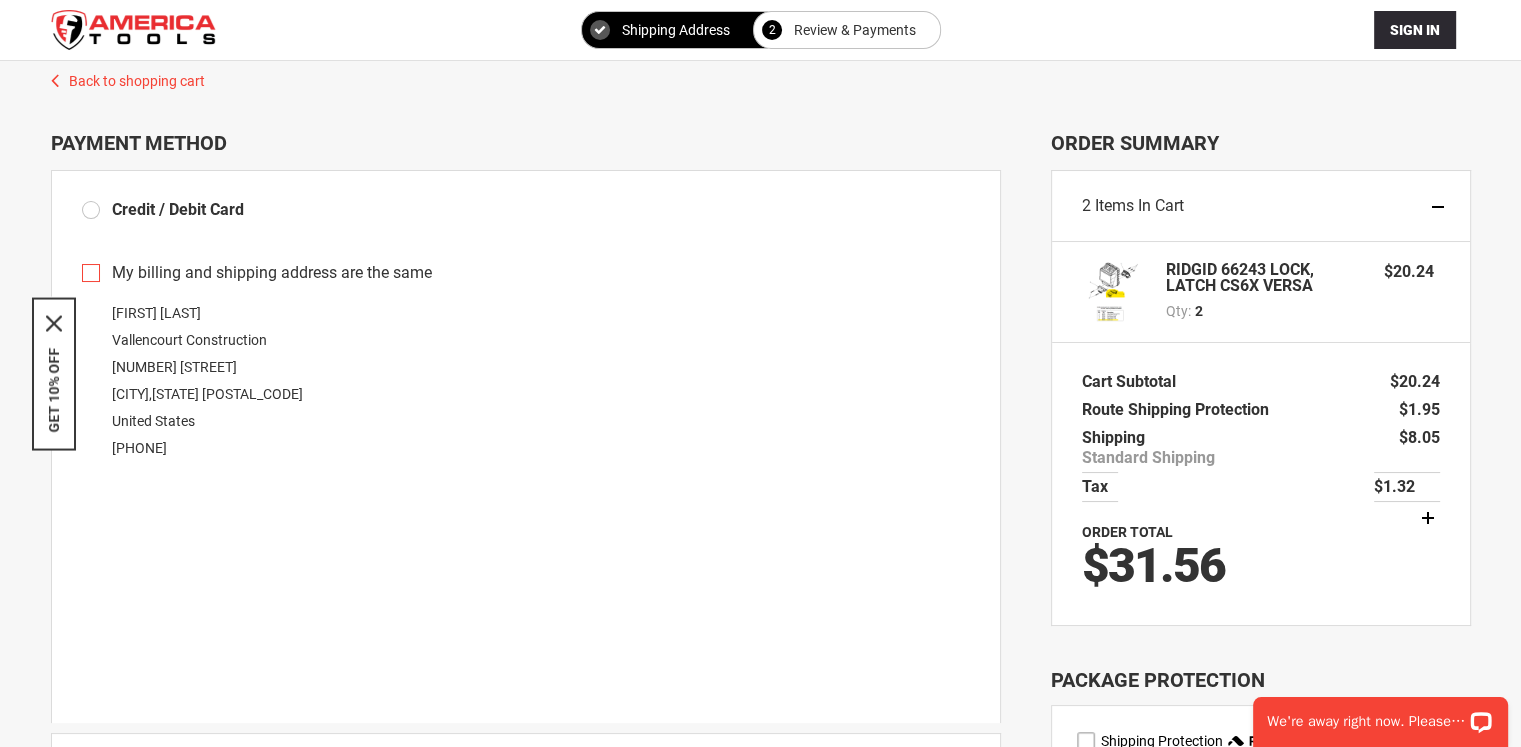 click on "Order Summary" at bounding box center (1261, 143) 